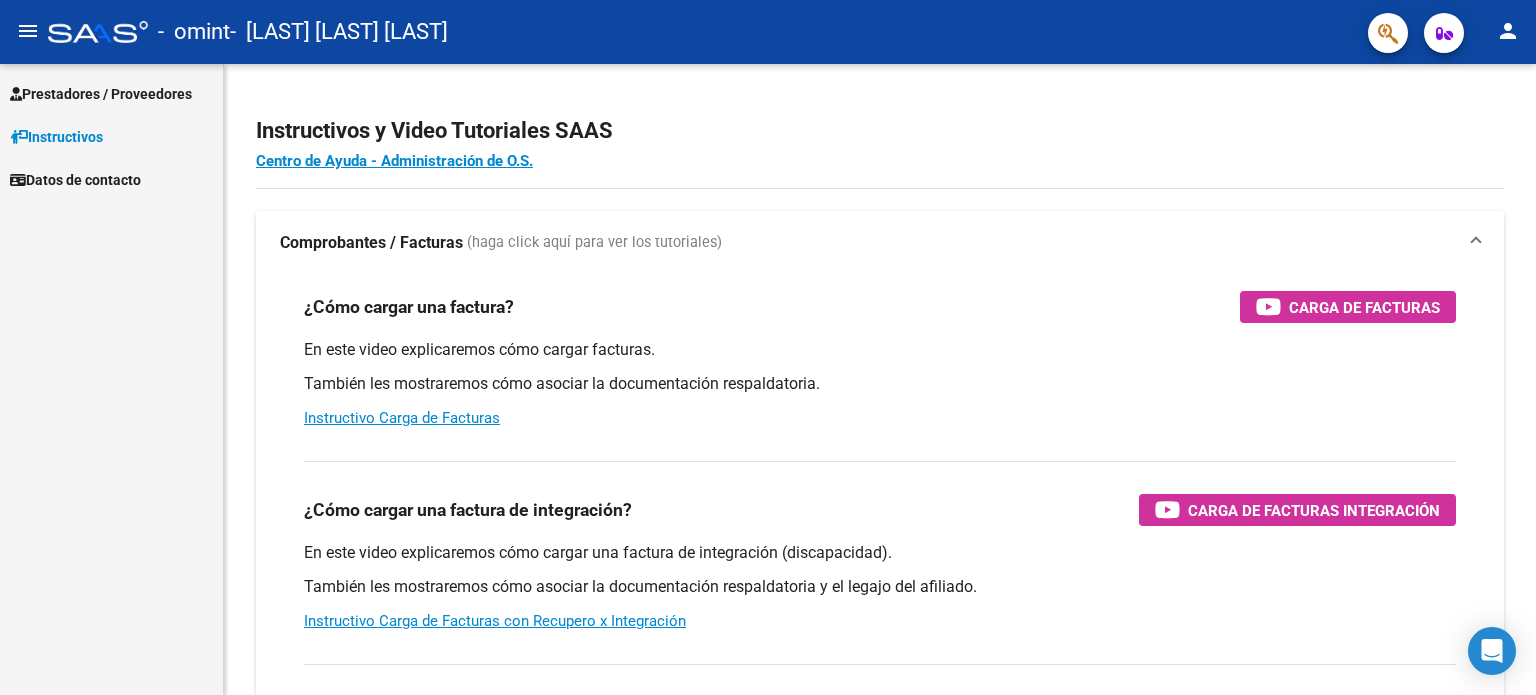 scroll, scrollTop: 0, scrollLeft: 0, axis: both 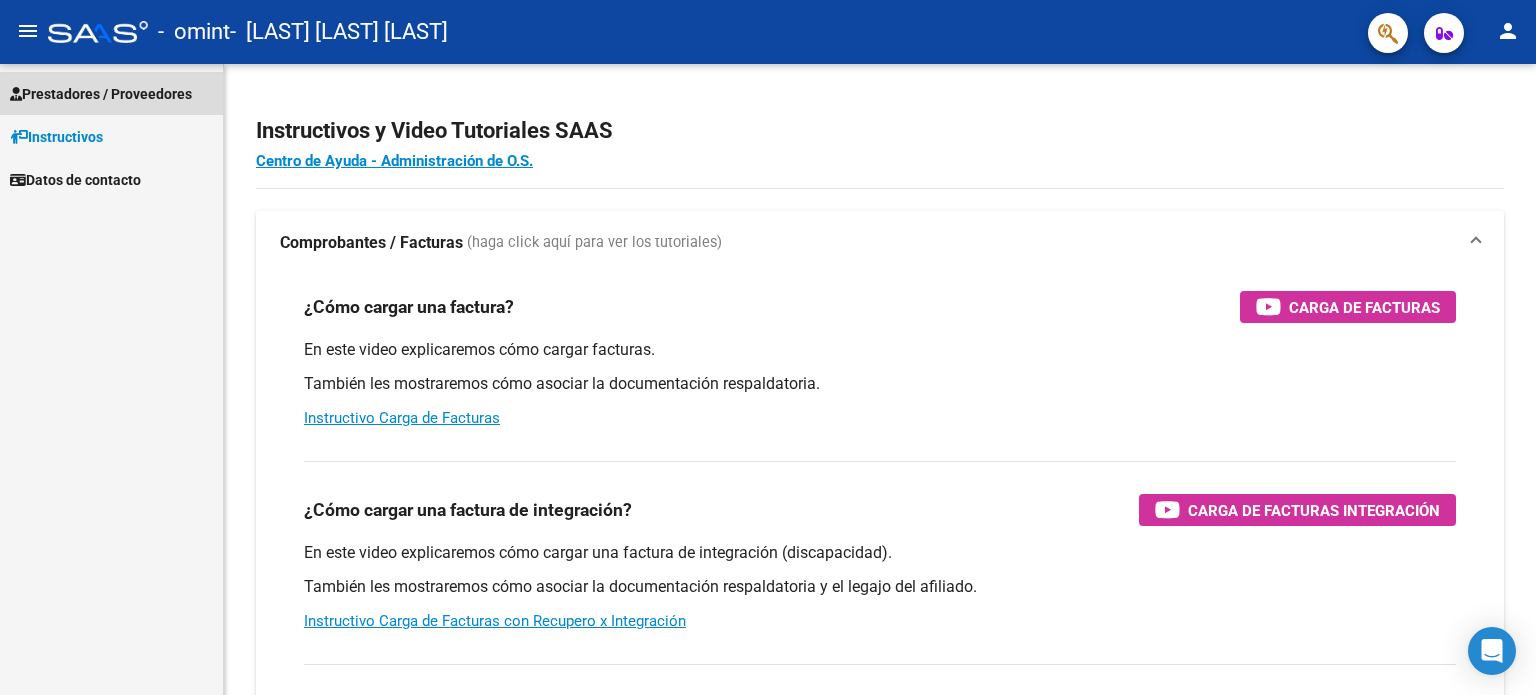 click on "Prestadores / Proveedores" at bounding box center (101, 94) 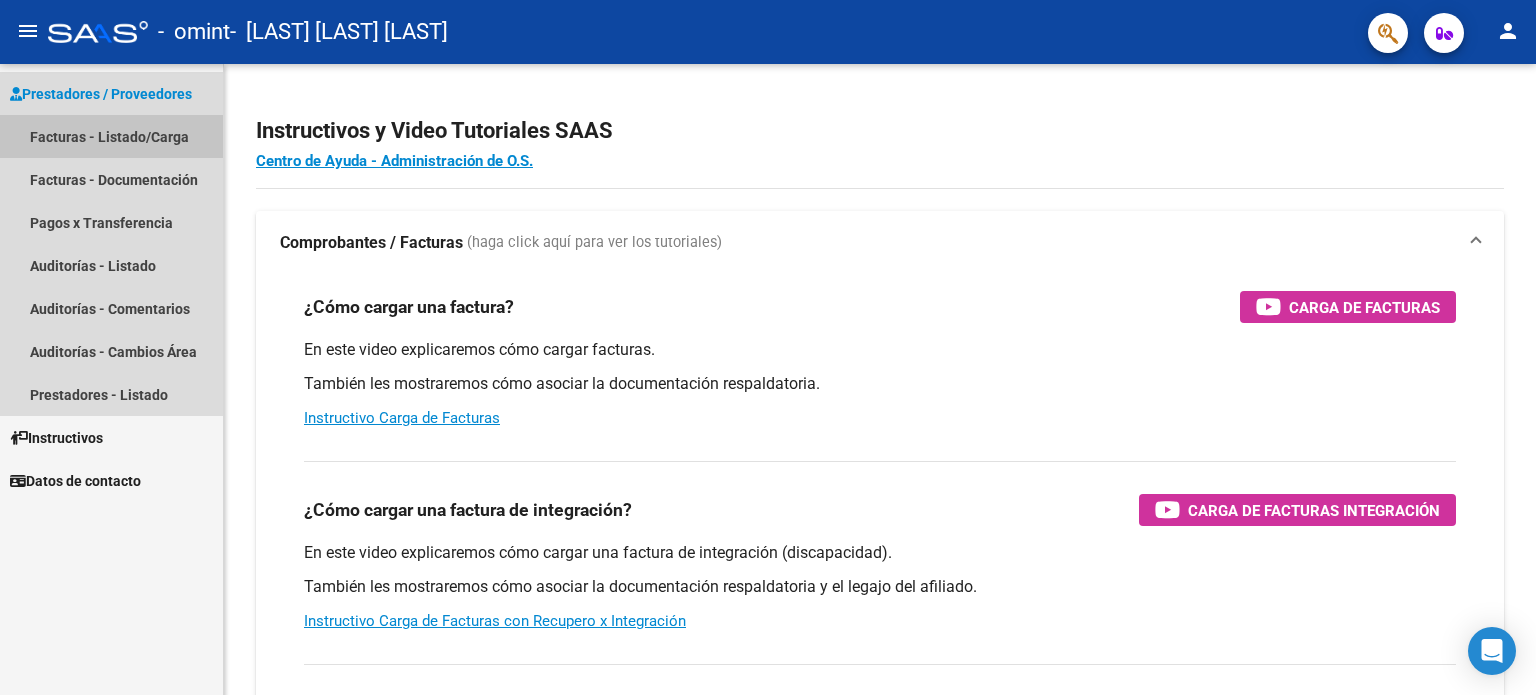 click on "Facturas - Listado/Carga" at bounding box center [111, 136] 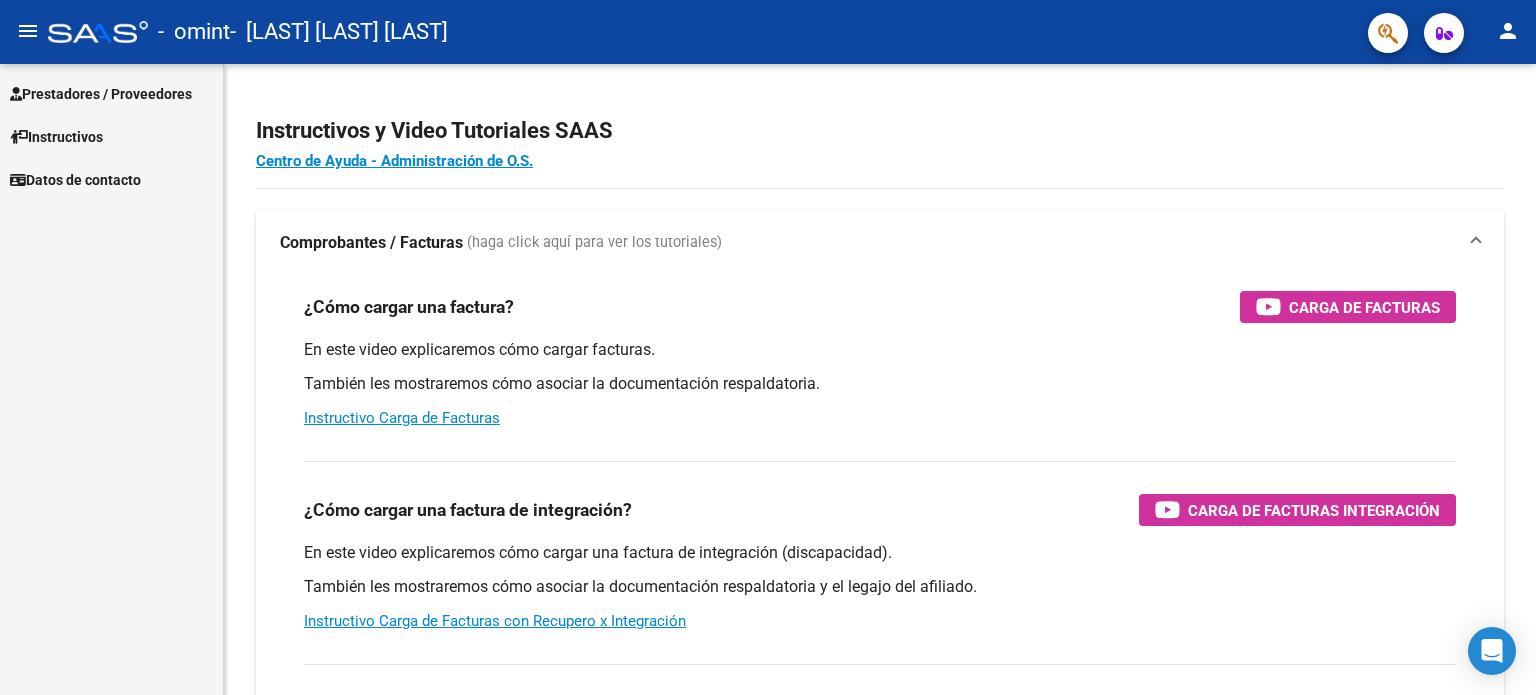 click on "Prestadores / Proveedores" at bounding box center [101, 94] 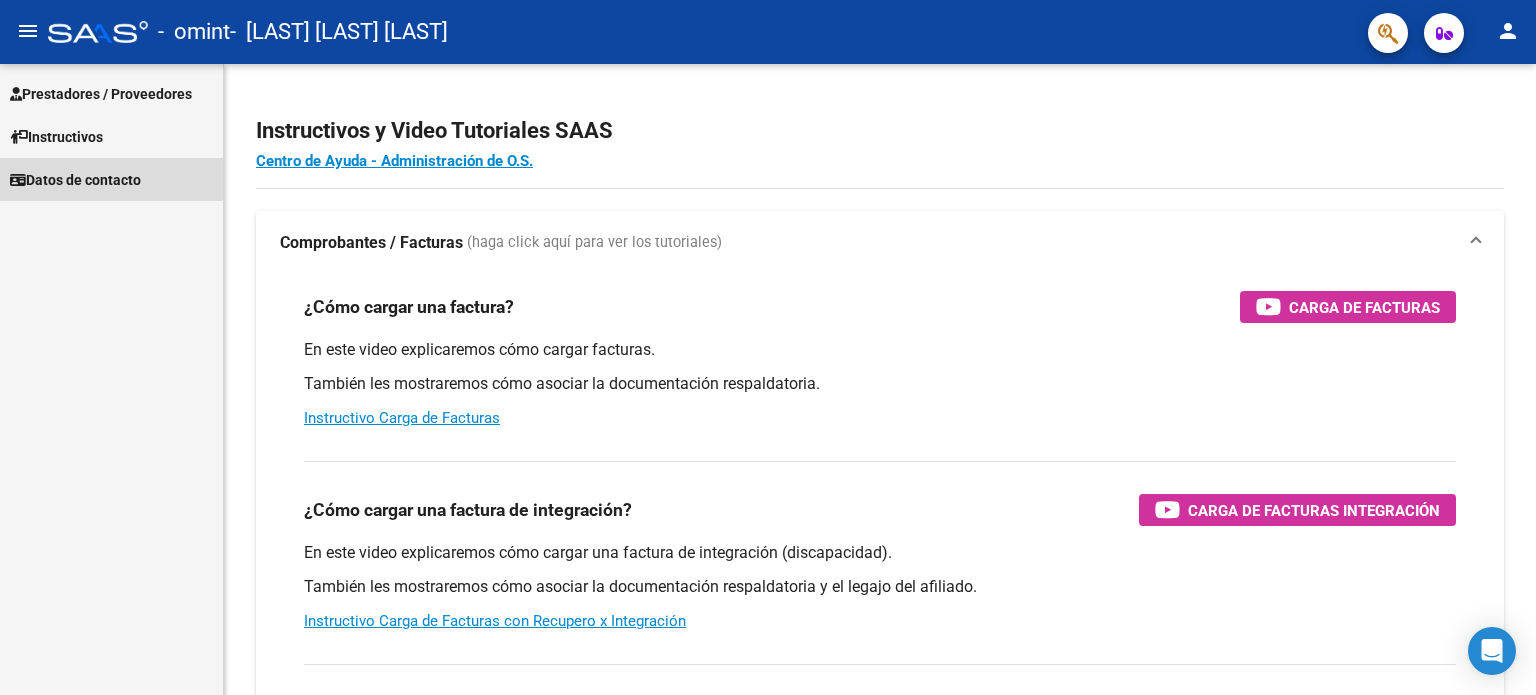 click on "Datos de contacto" at bounding box center (75, 180) 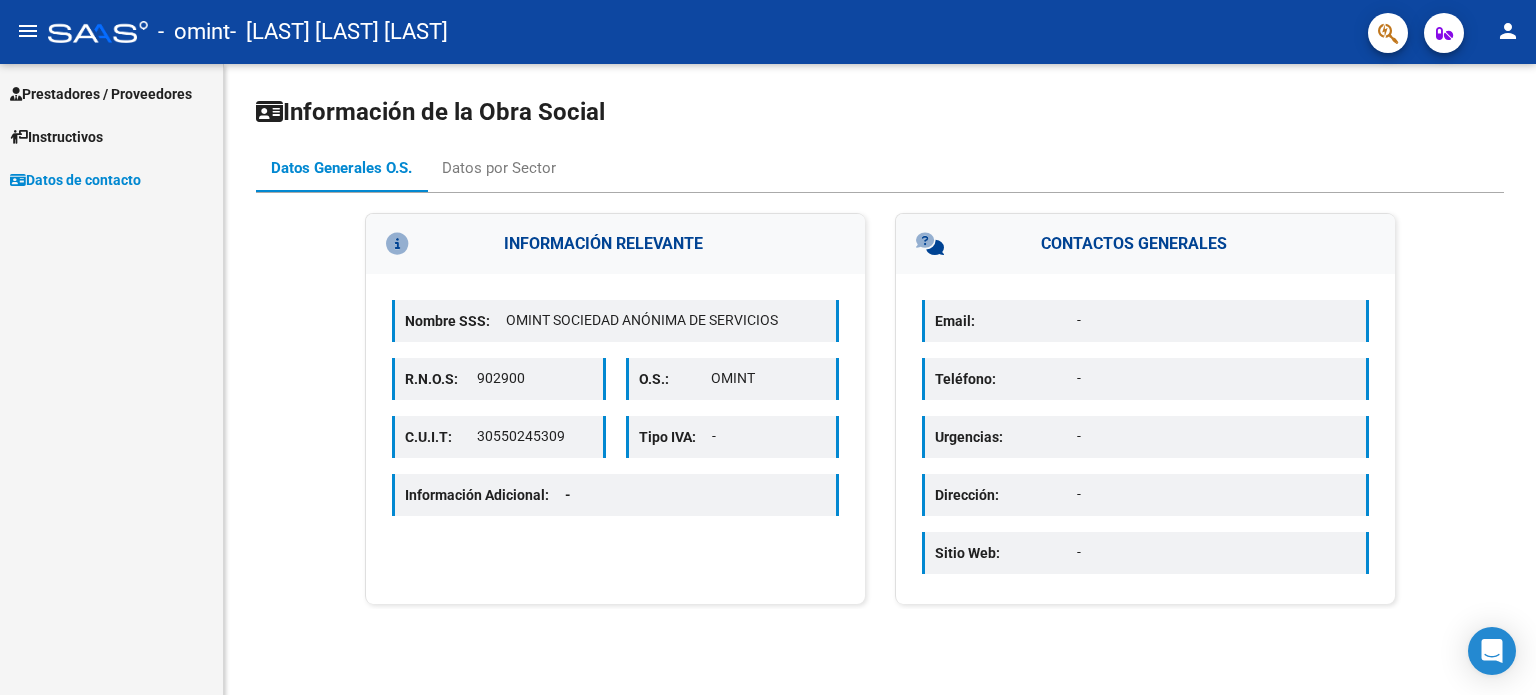 click on "Prestadores / Proveedores" at bounding box center (101, 94) 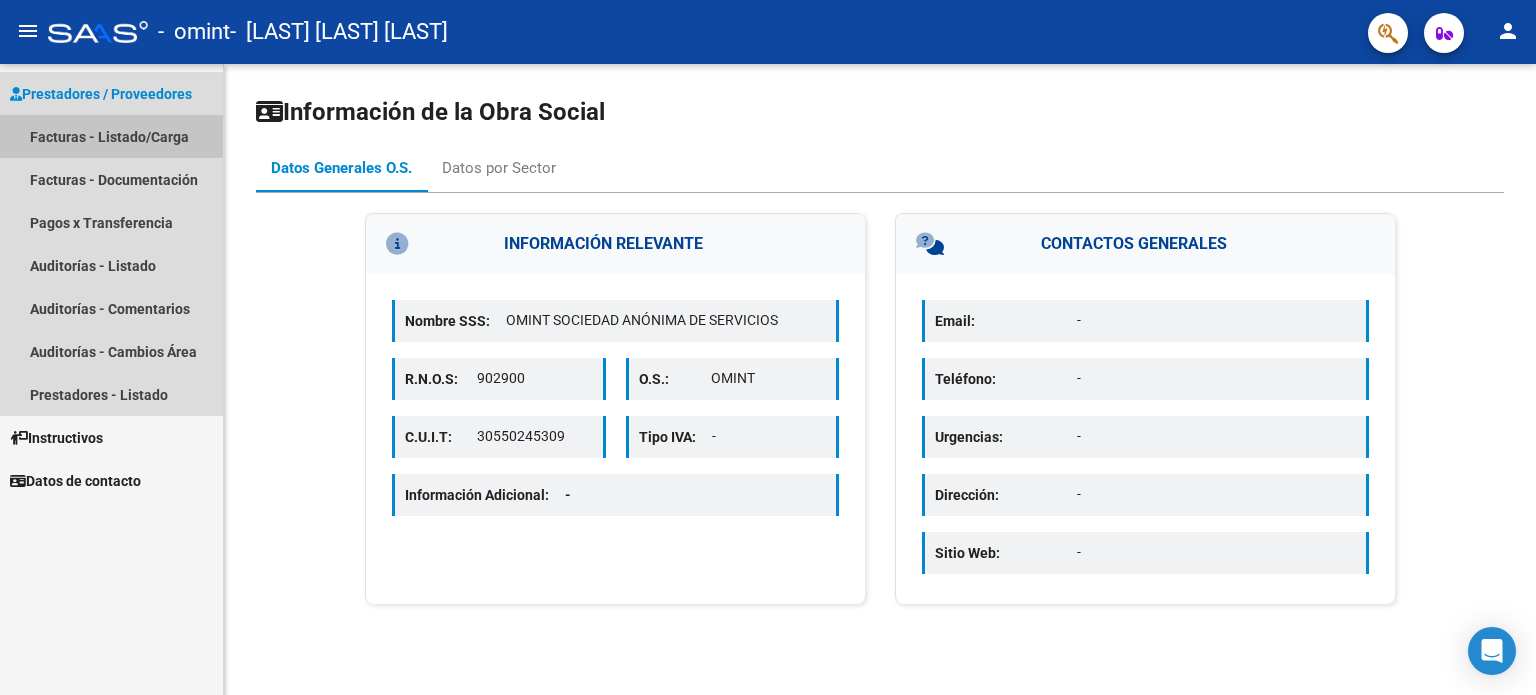 click on "Facturas - Listado/Carga" at bounding box center [111, 136] 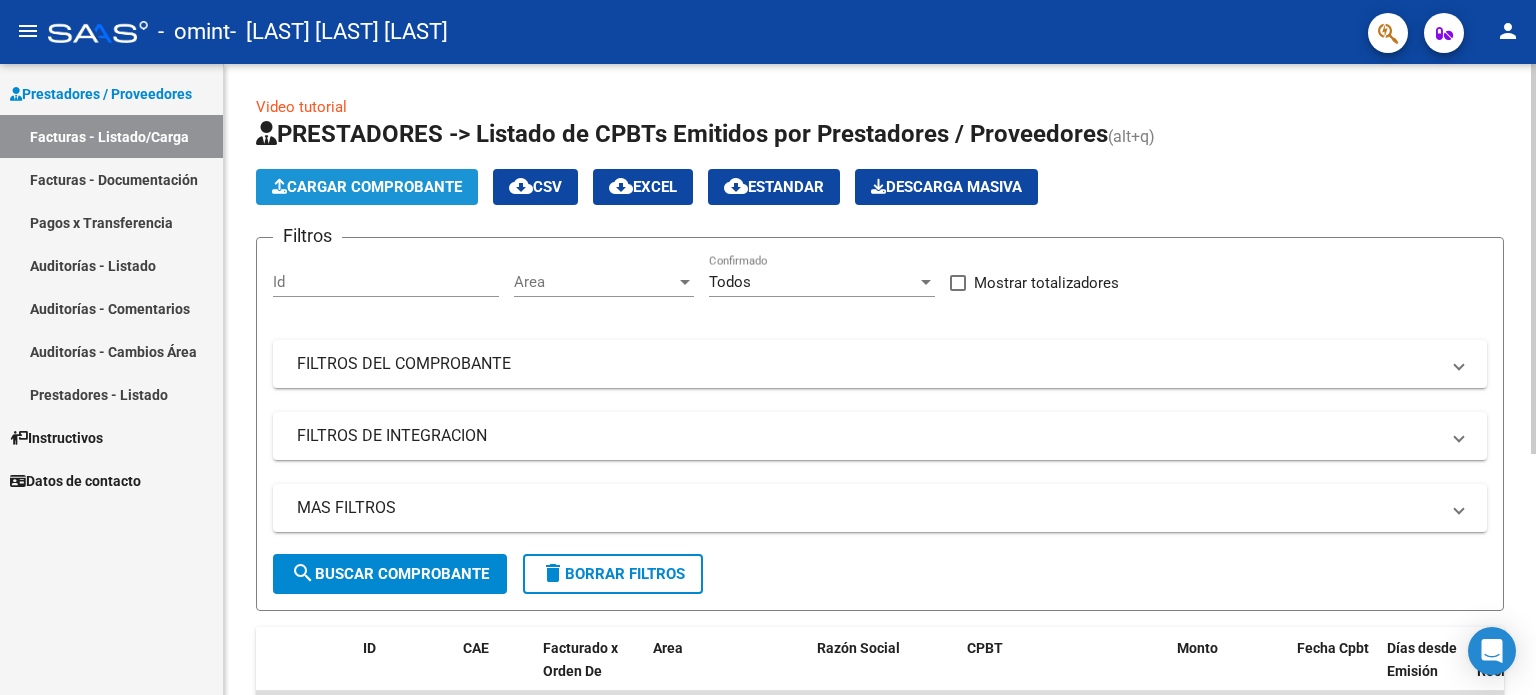 click on "Cargar Comprobante" 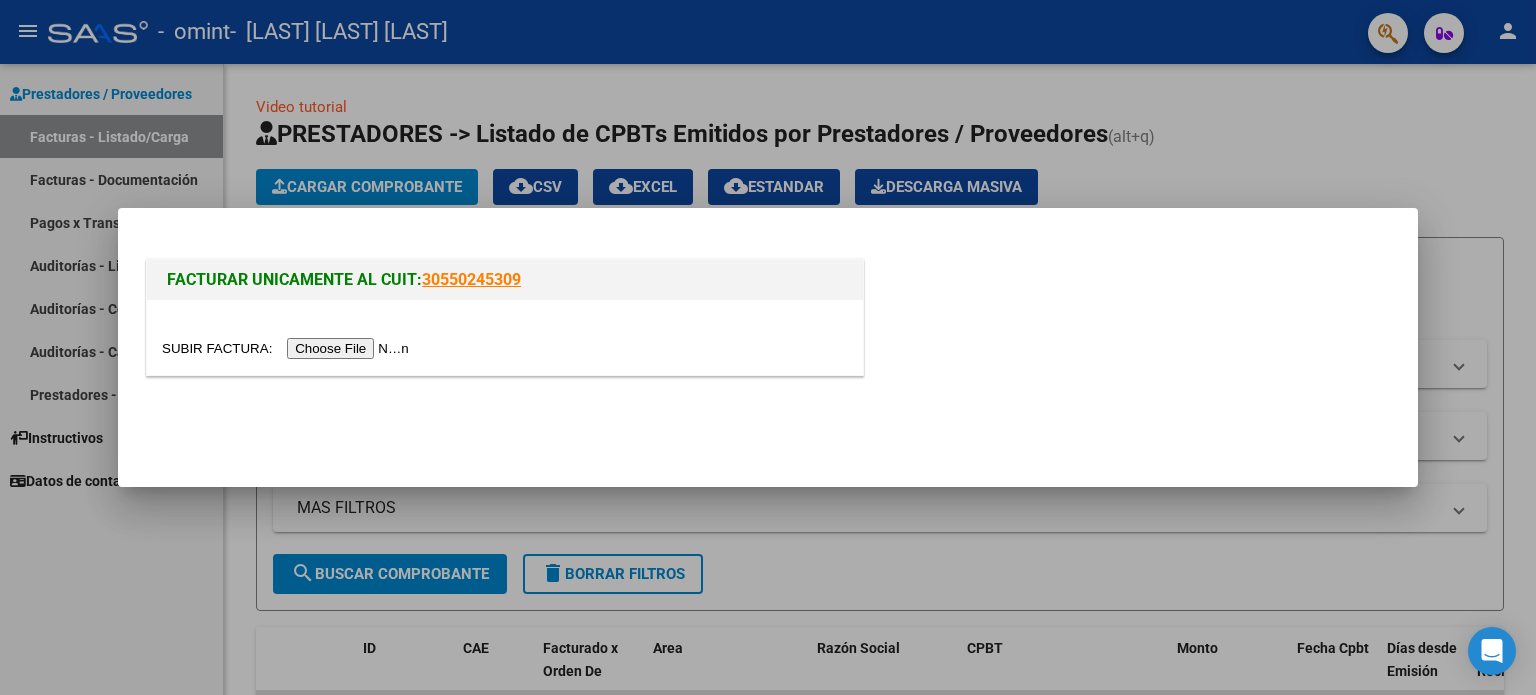 click at bounding box center [288, 348] 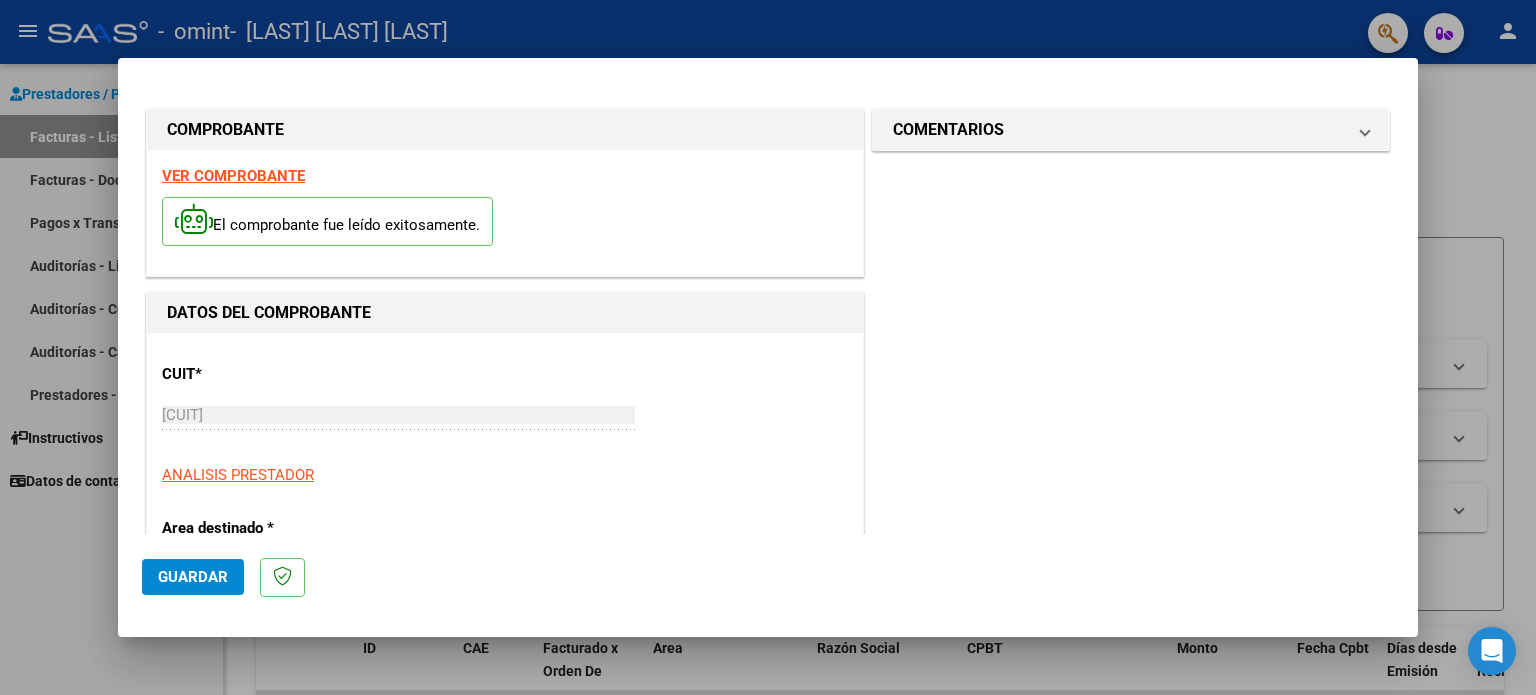 click on "Guardar" 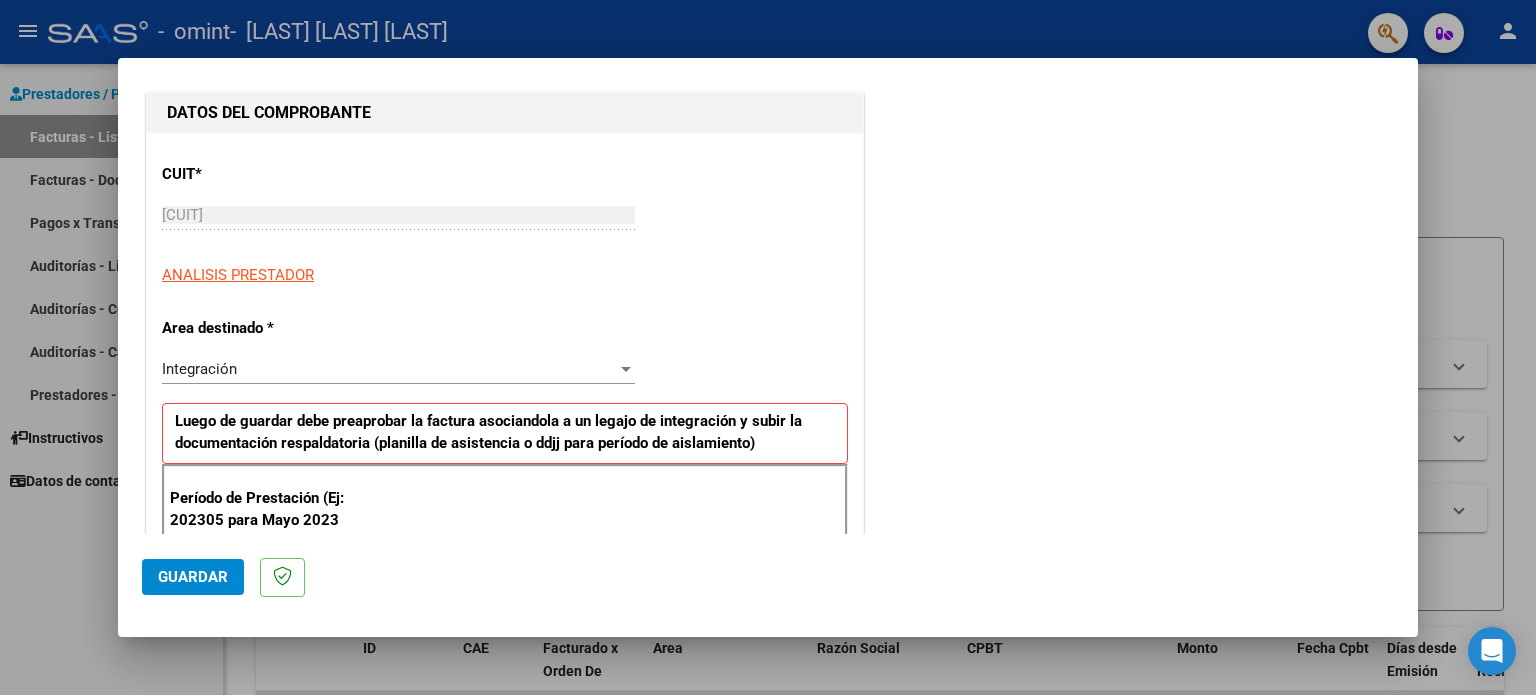 scroll, scrollTop: 300, scrollLeft: 0, axis: vertical 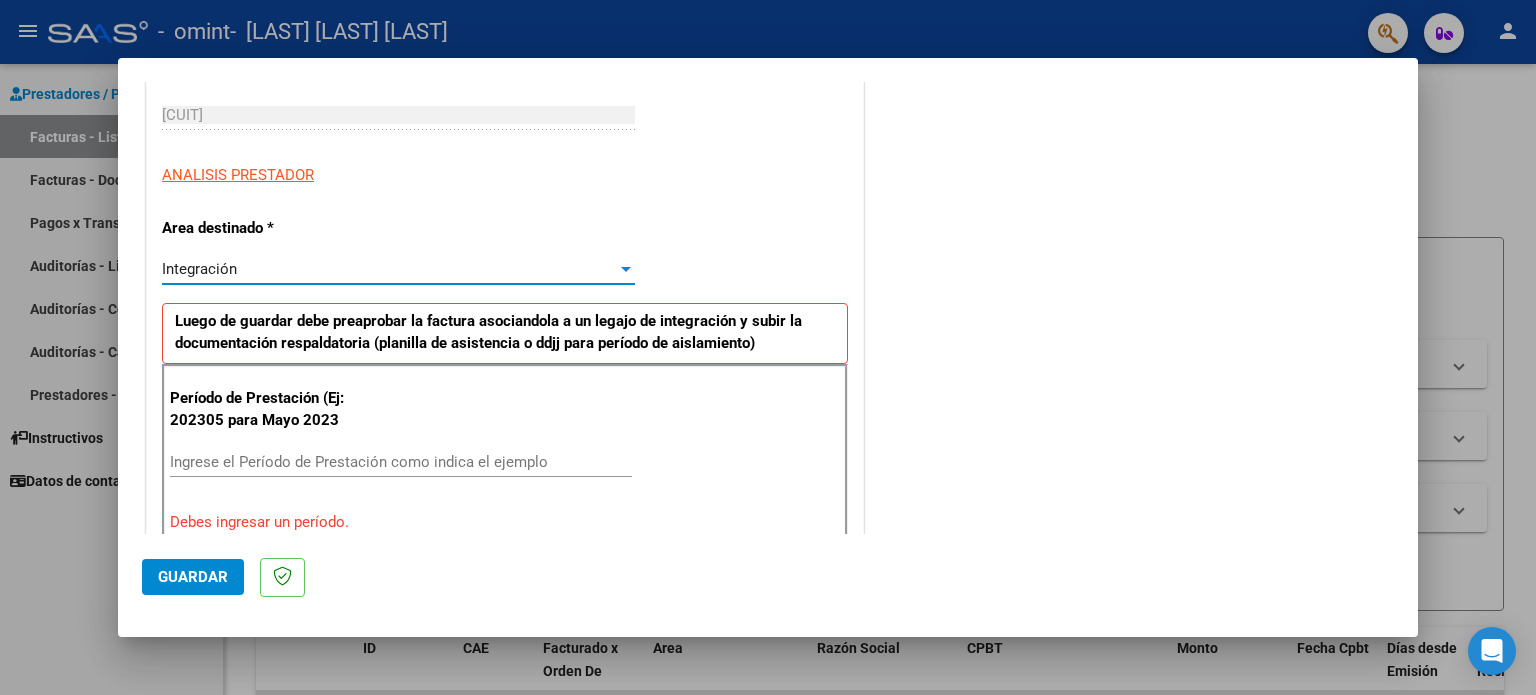 click at bounding box center (626, 269) 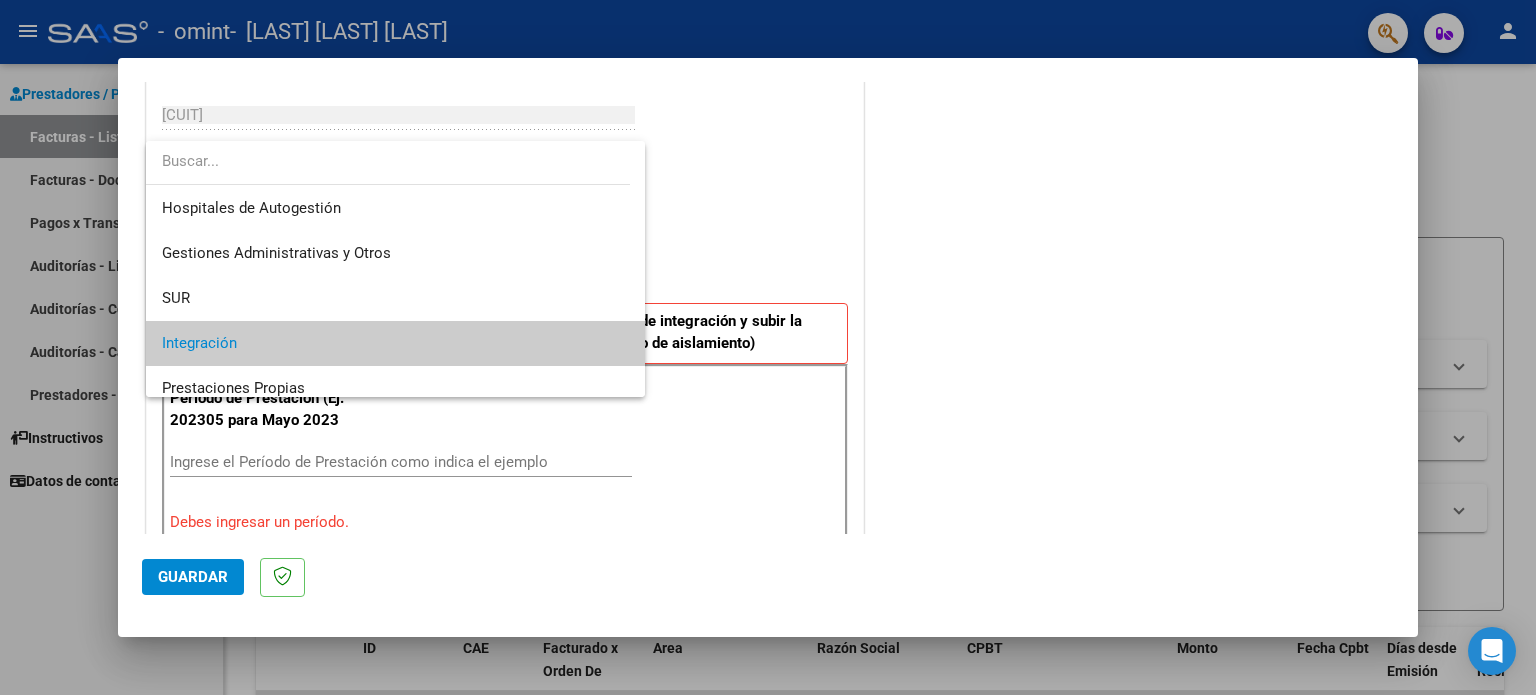 scroll, scrollTop: 74, scrollLeft: 0, axis: vertical 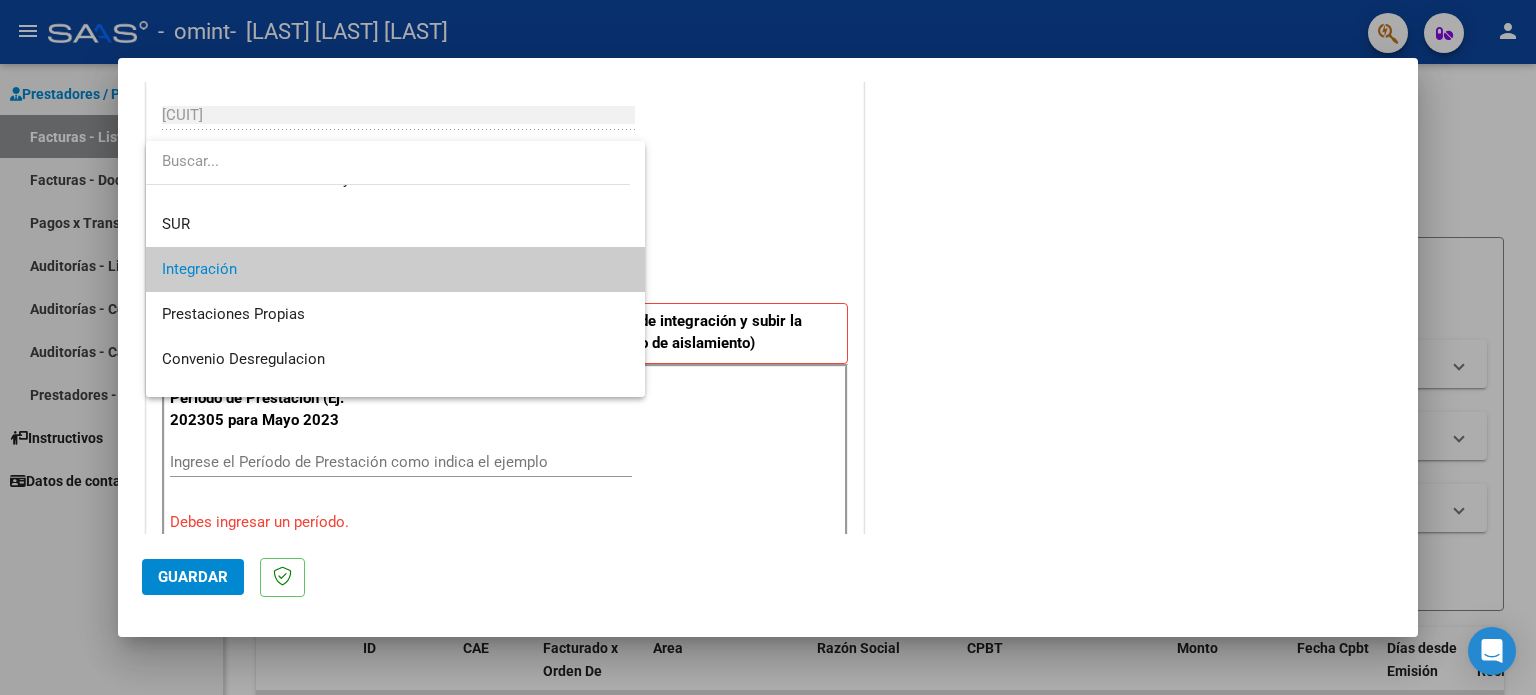 click on "Integración" at bounding box center [396, 269] 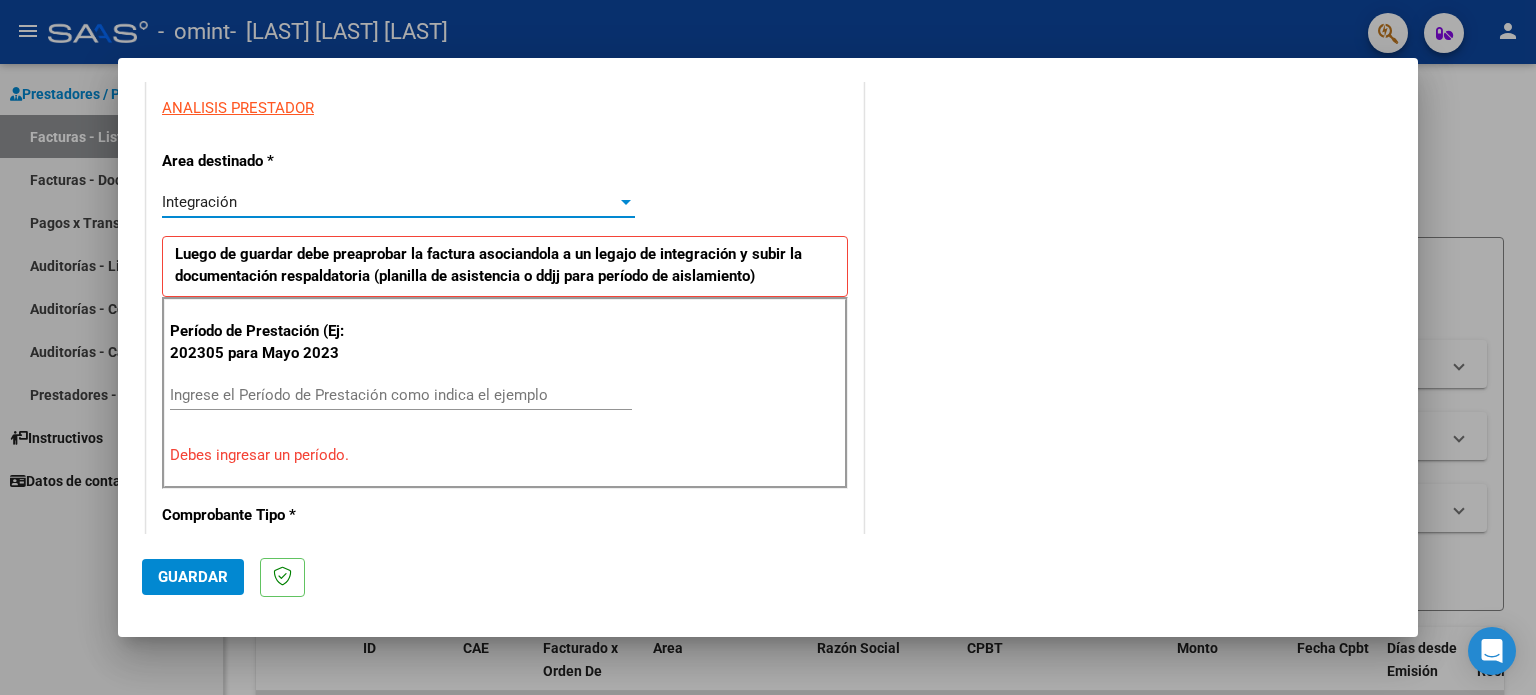 scroll, scrollTop: 400, scrollLeft: 0, axis: vertical 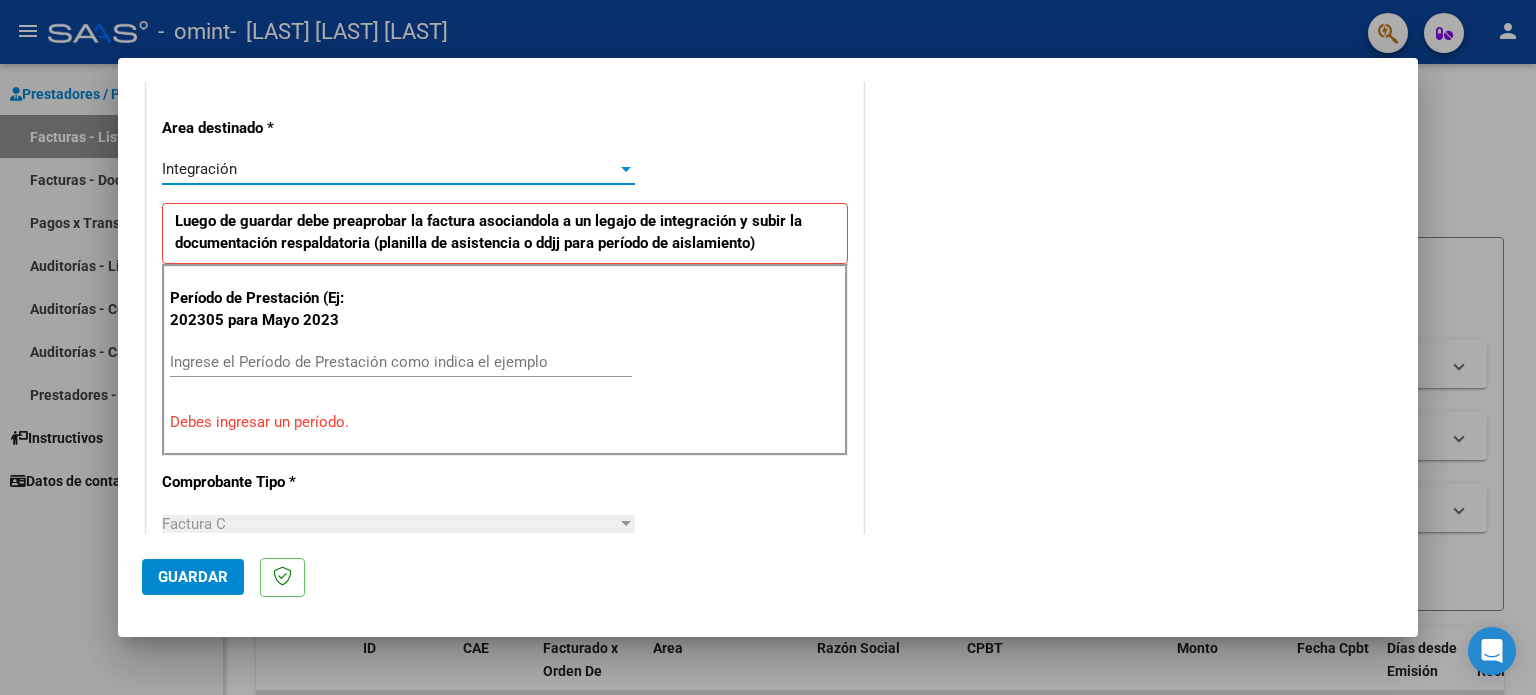 click on "Ingrese el Período de Prestación como indica el ejemplo" at bounding box center (401, 362) 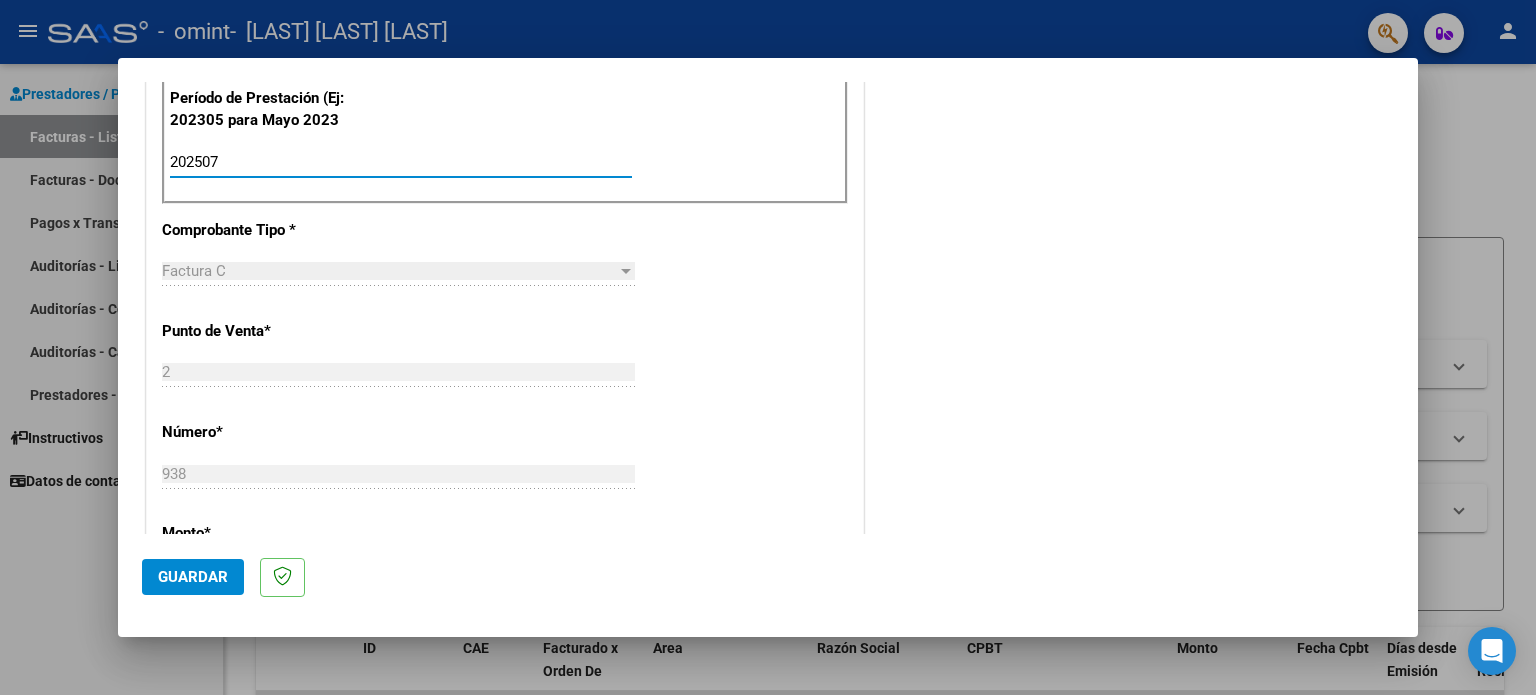 scroll, scrollTop: 700, scrollLeft: 0, axis: vertical 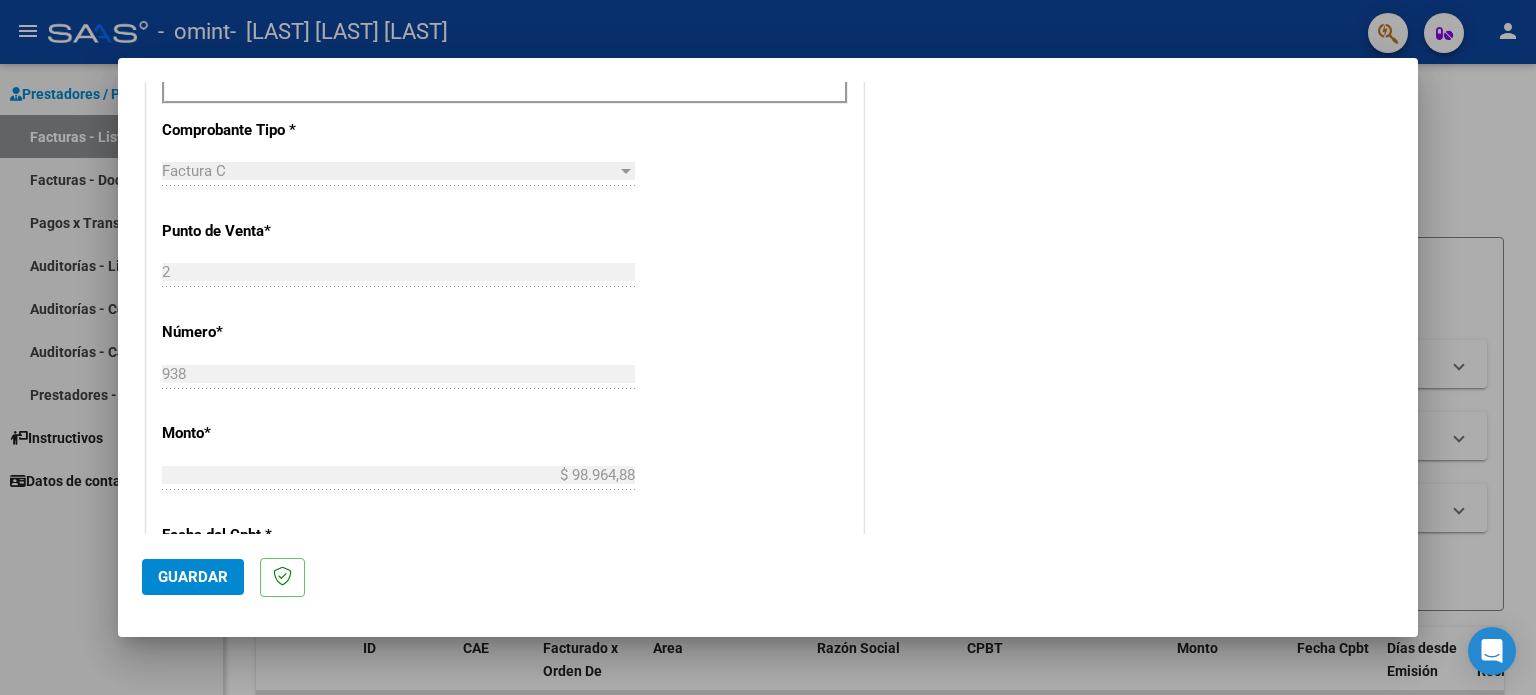 type on "202507" 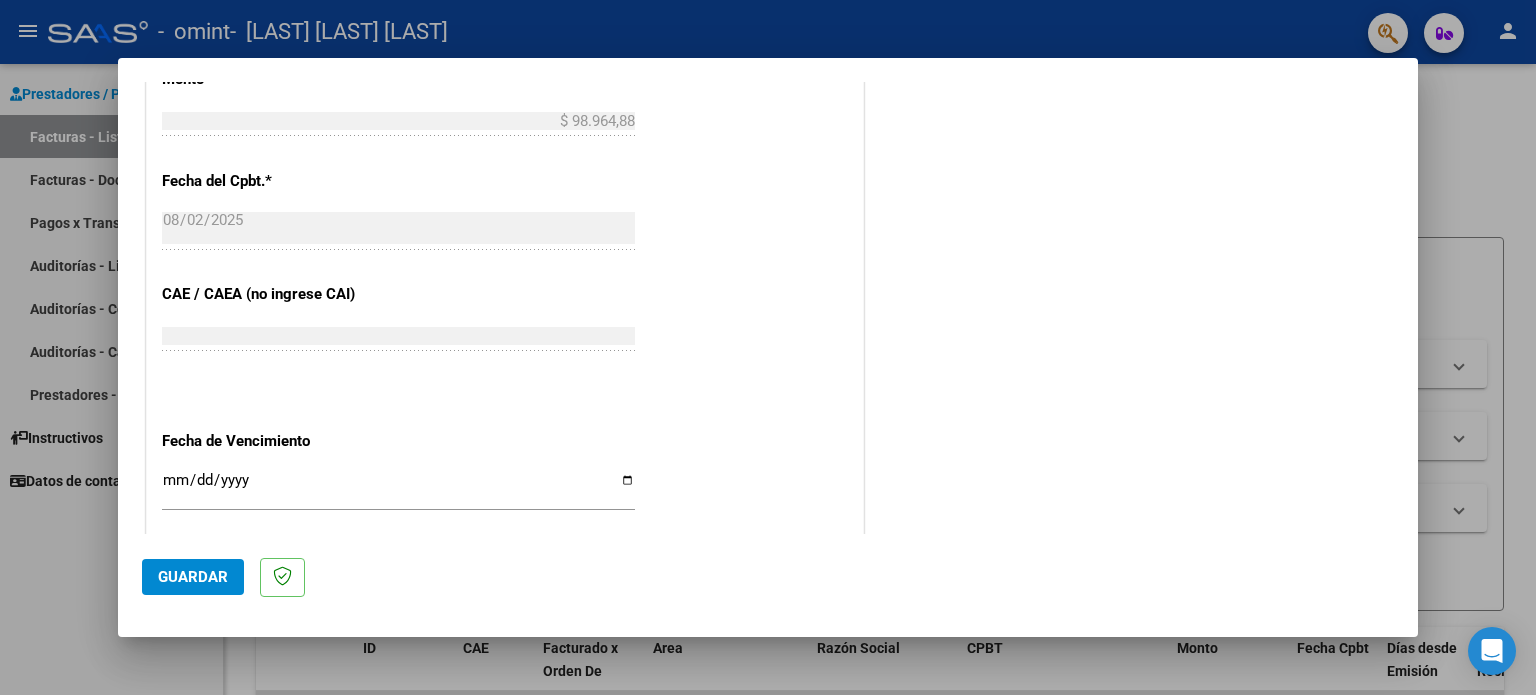 scroll, scrollTop: 1100, scrollLeft: 0, axis: vertical 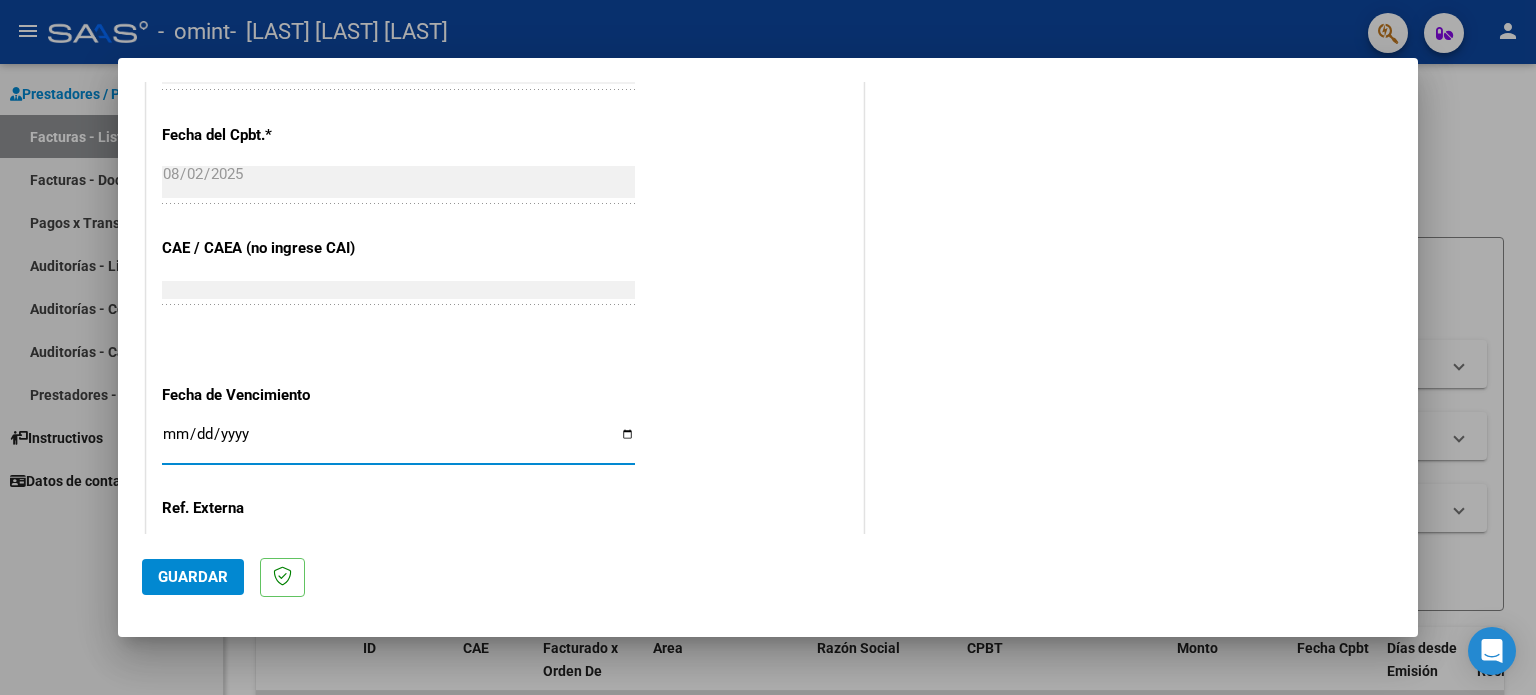click on "Ingresar la fecha" at bounding box center [398, 442] 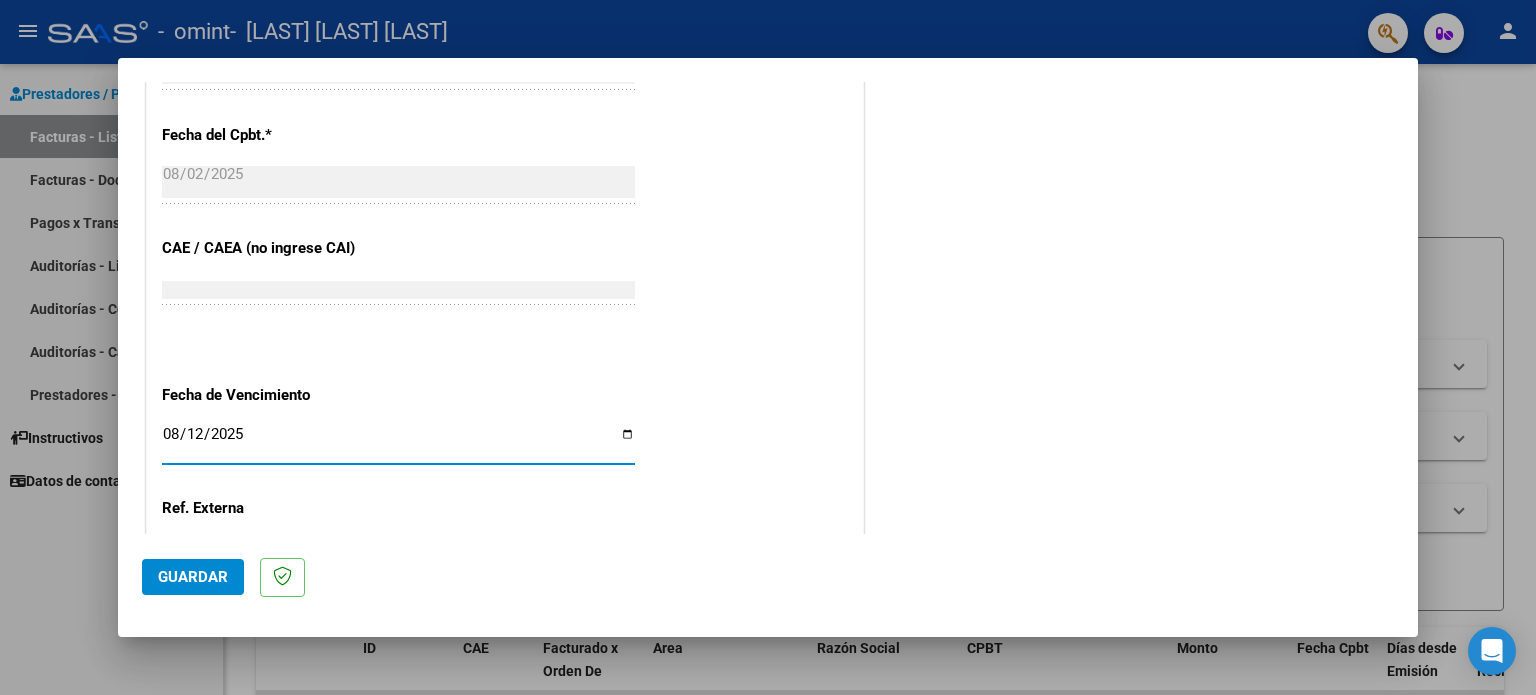 type on "2025-08-12" 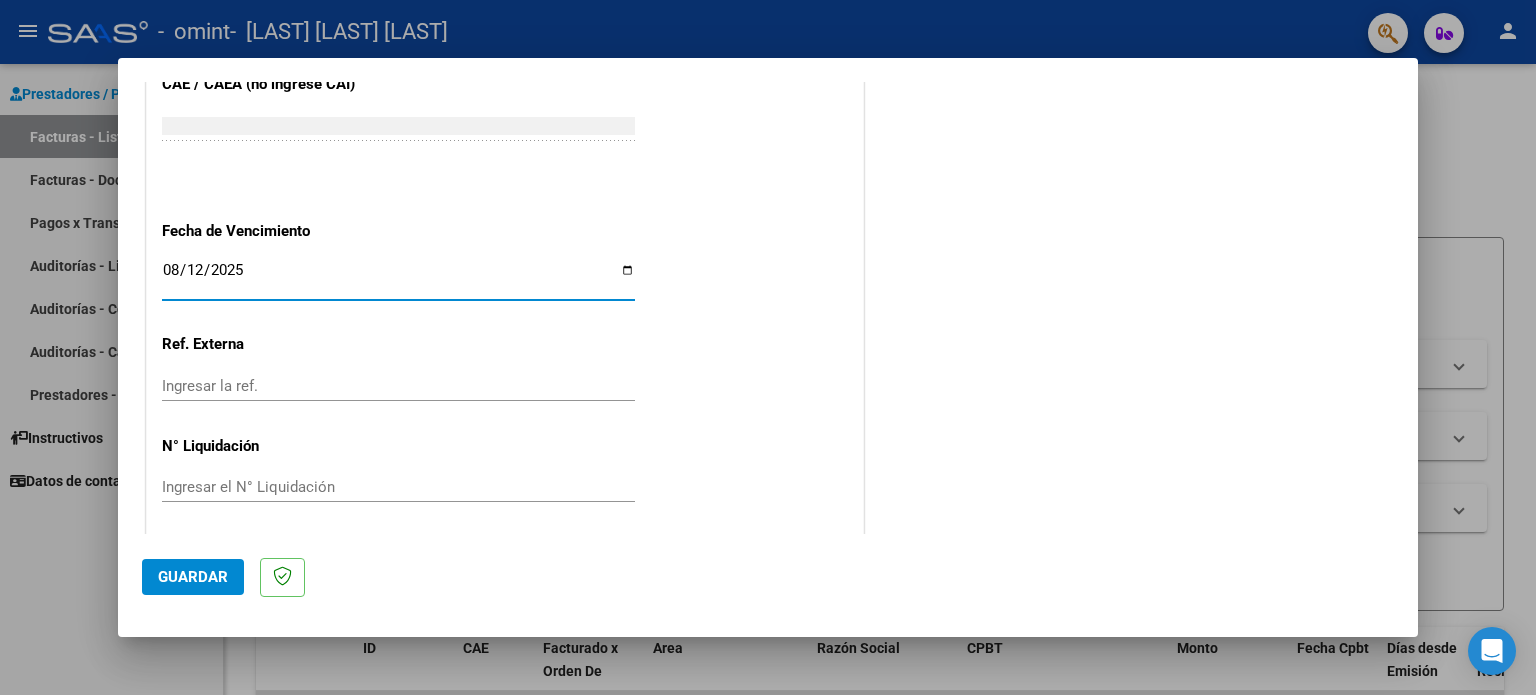 scroll, scrollTop: 1268, scrollLeft: 0, axis: vertical 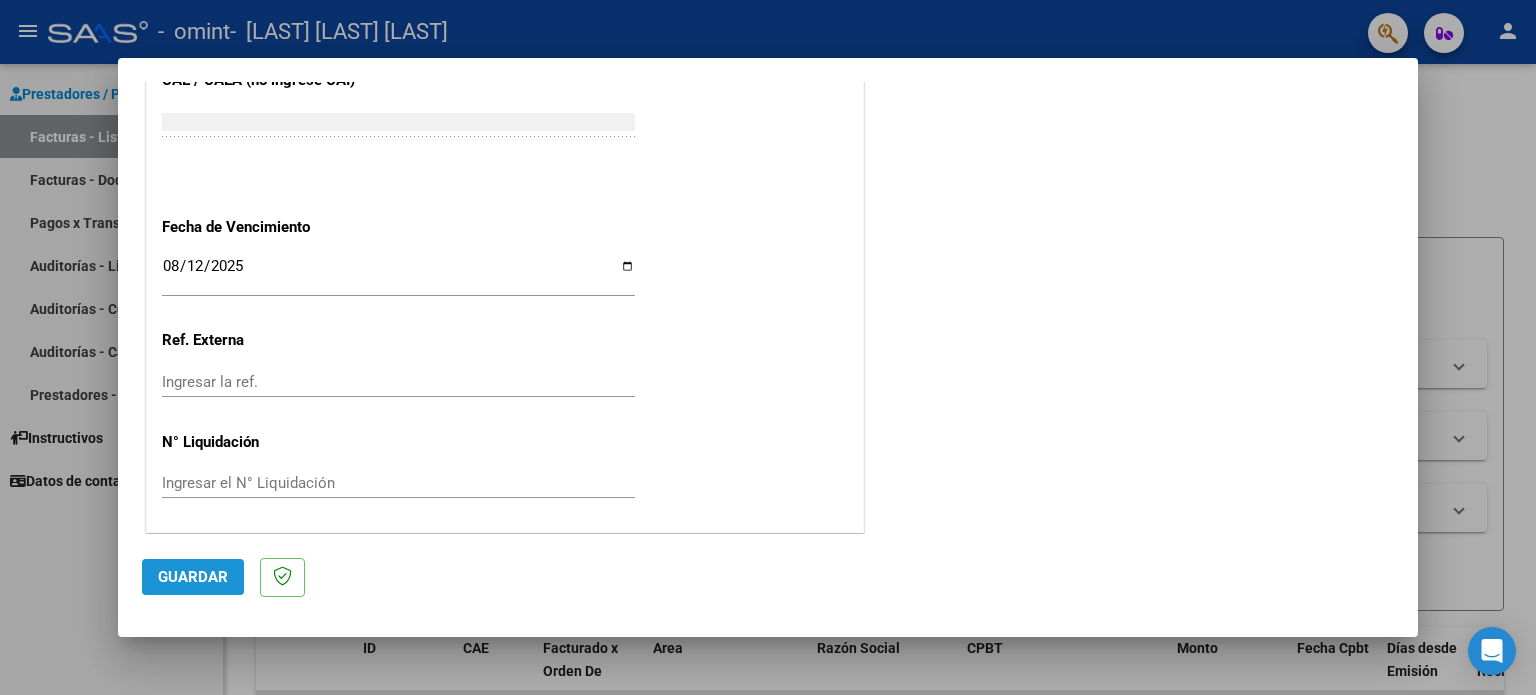click on "Guardar" 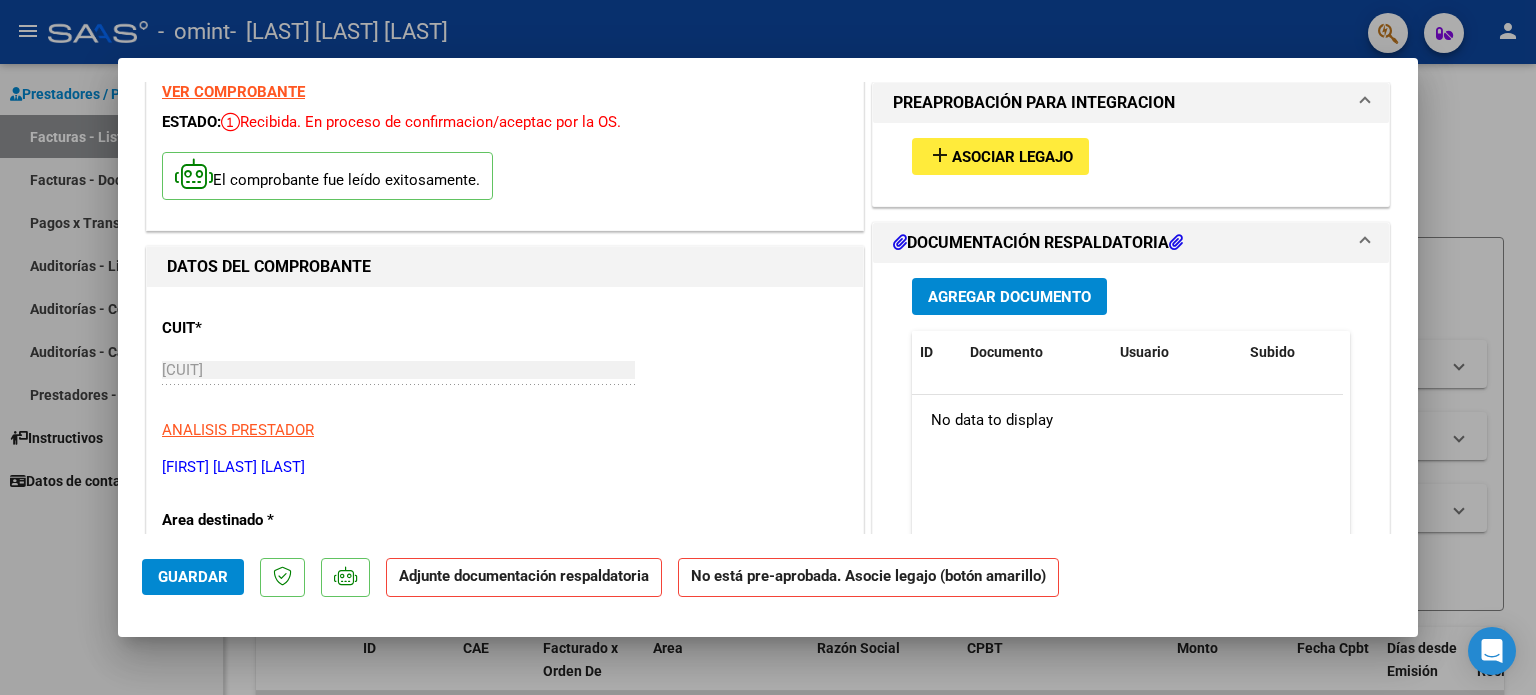 scroll, scrollTop: 0, scrollLeft: 0, axis: both 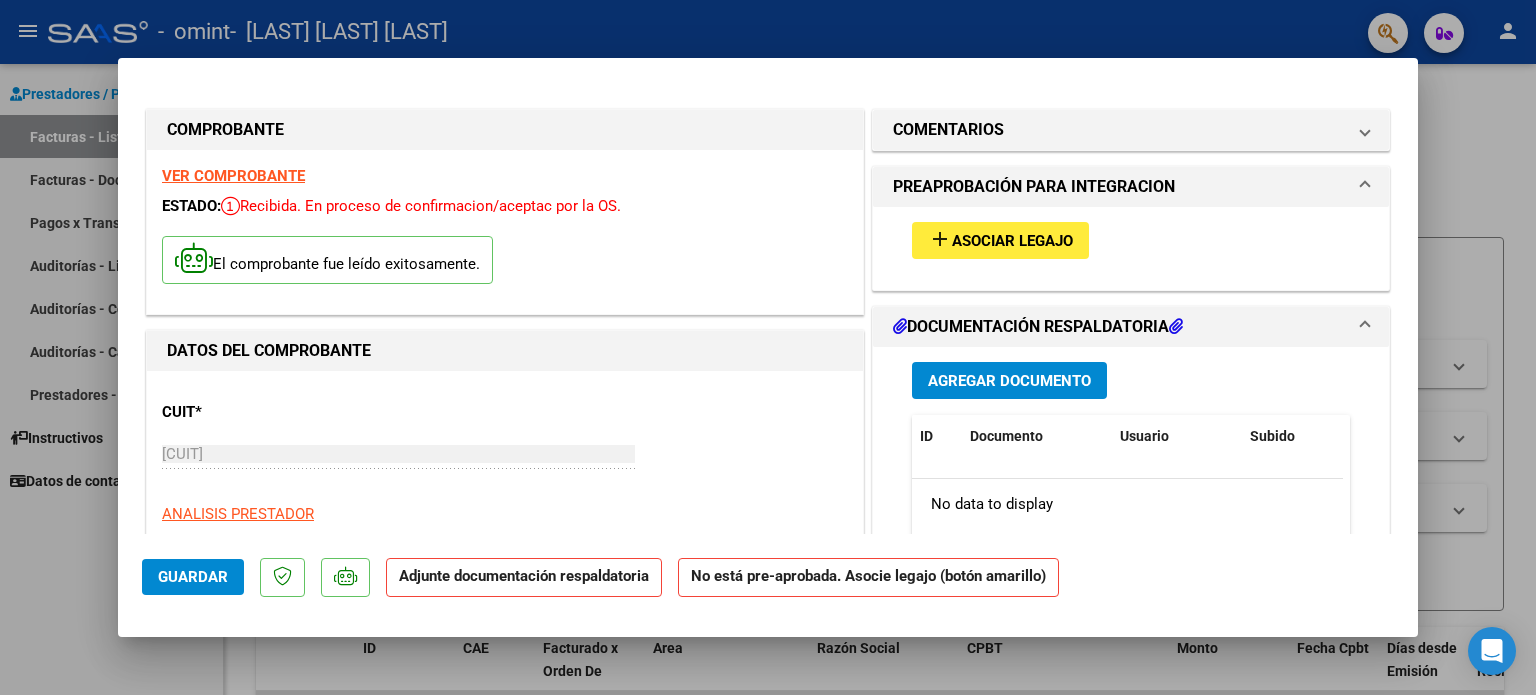 click on "Agregar Documento" at bounding box center (1009, 381) 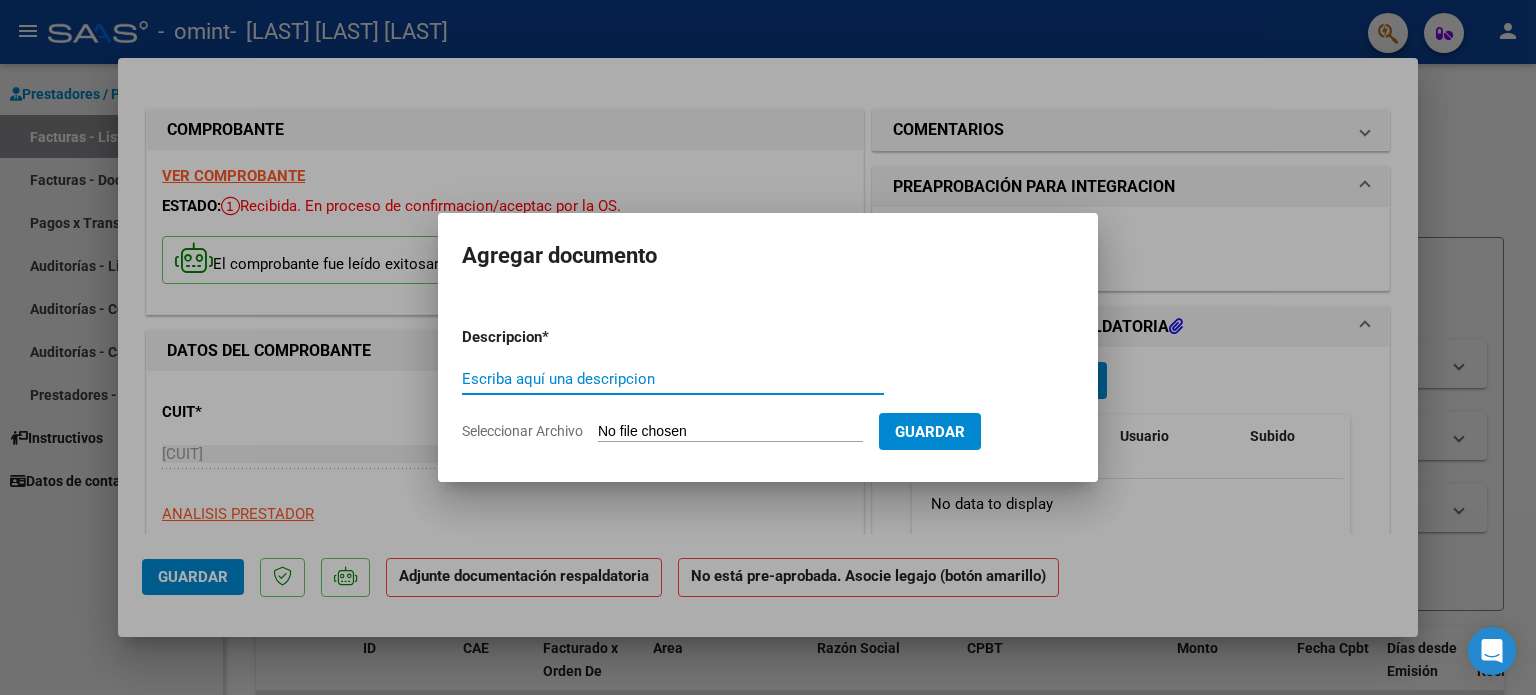 click on "Escriba aquí una descripcion" at bounding box center [673, 379] 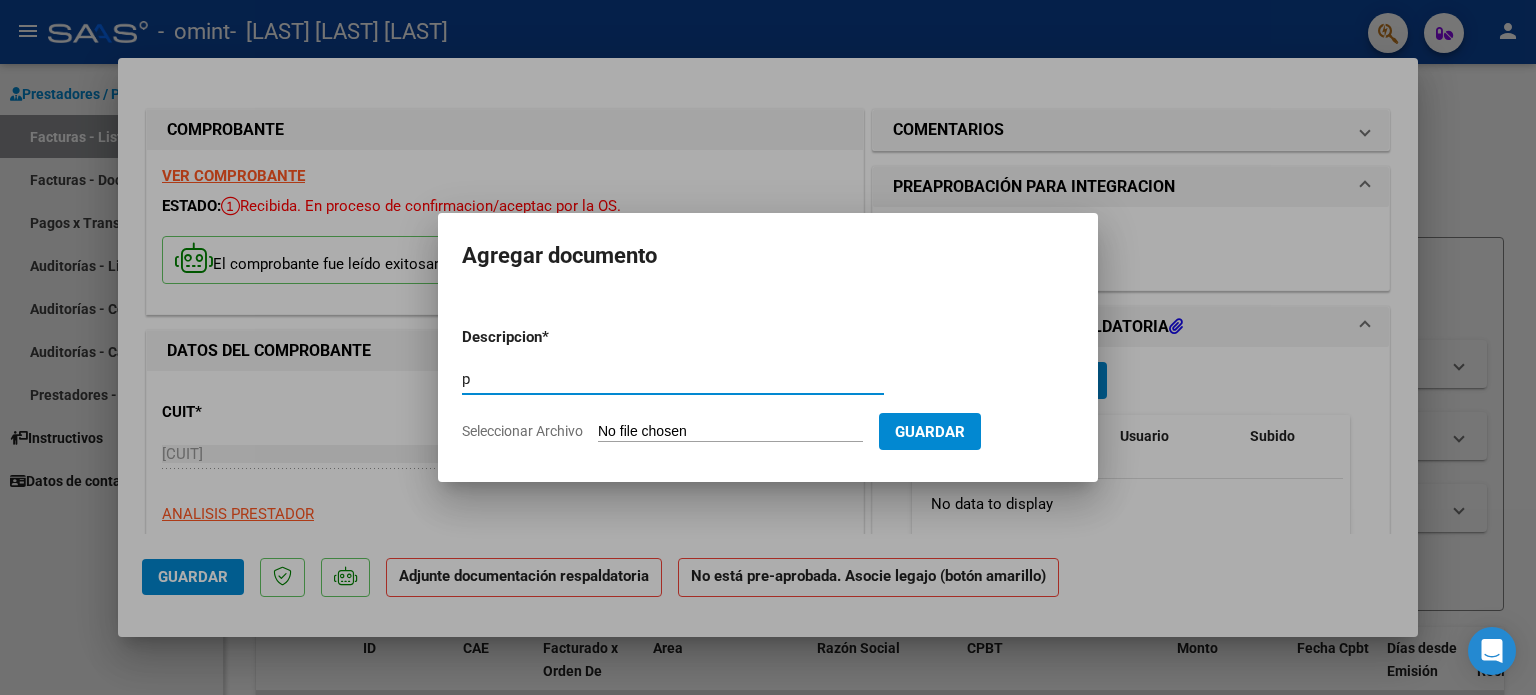 type 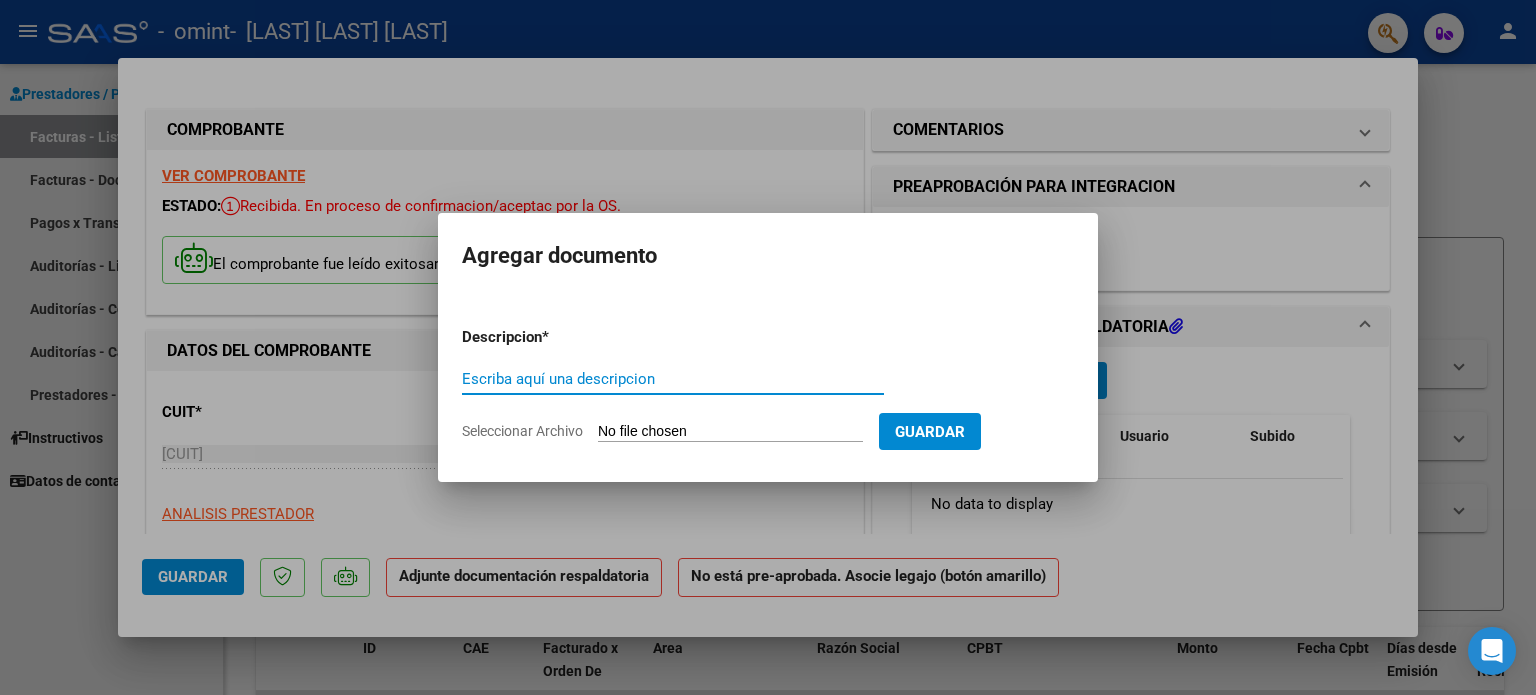click at bounding box center (768, 347) 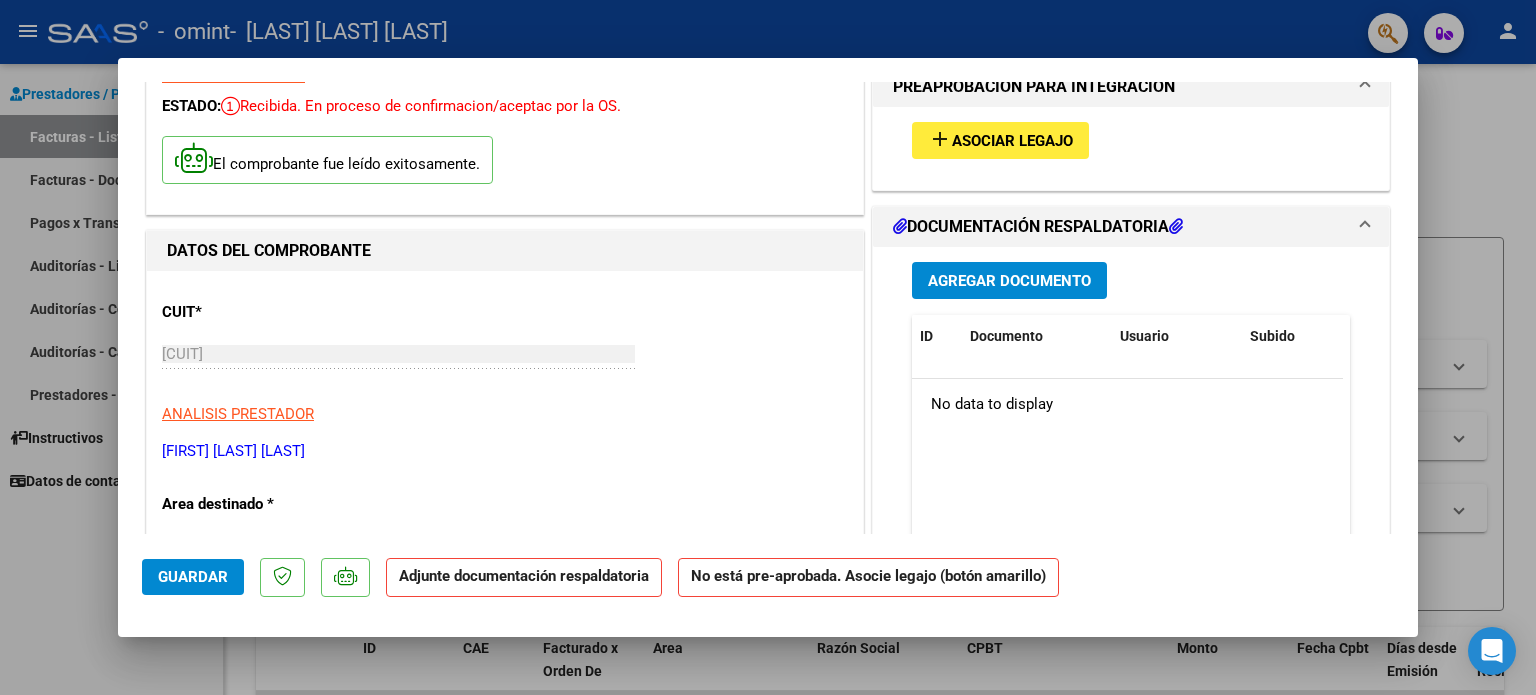 scroll, scrollTop: 0, scrollLeft: 0, axis: both 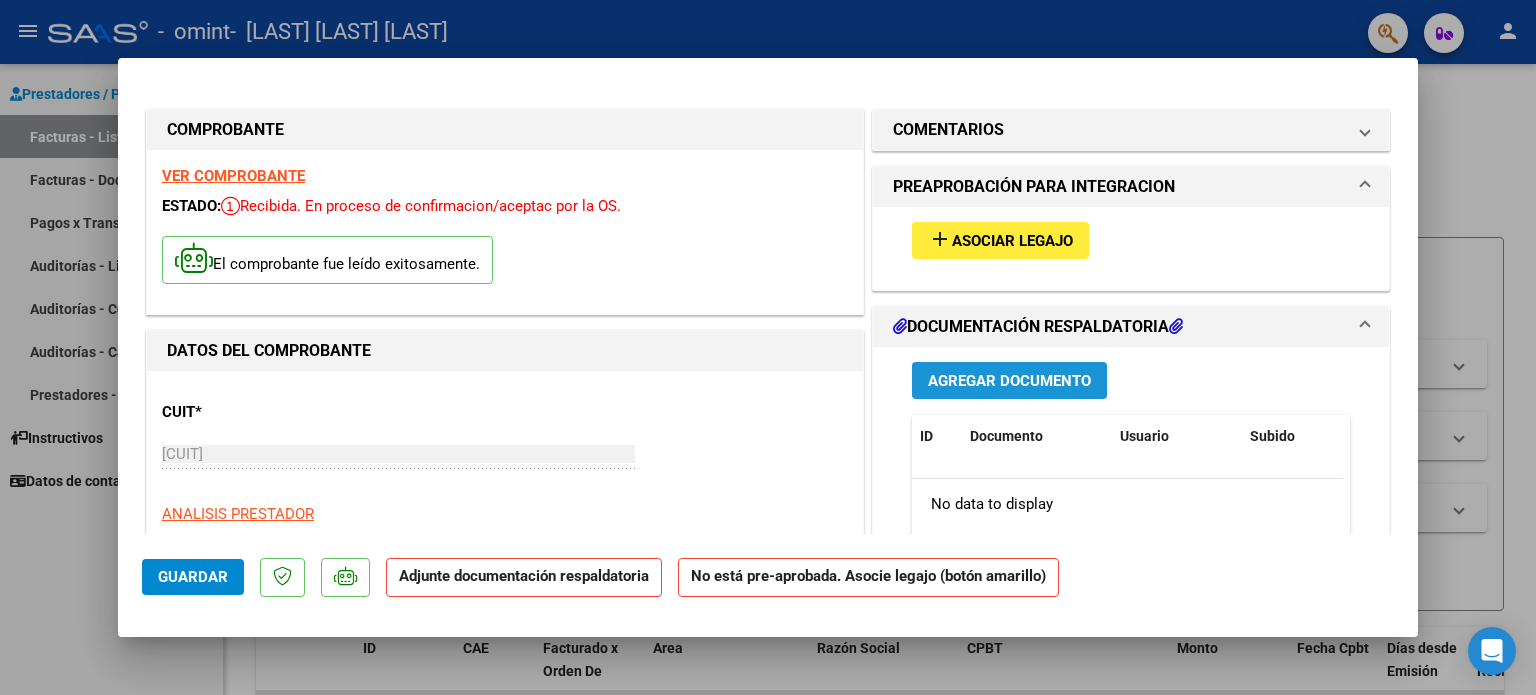 click on "Agregar Documento" at bounding box center (1009, 381) 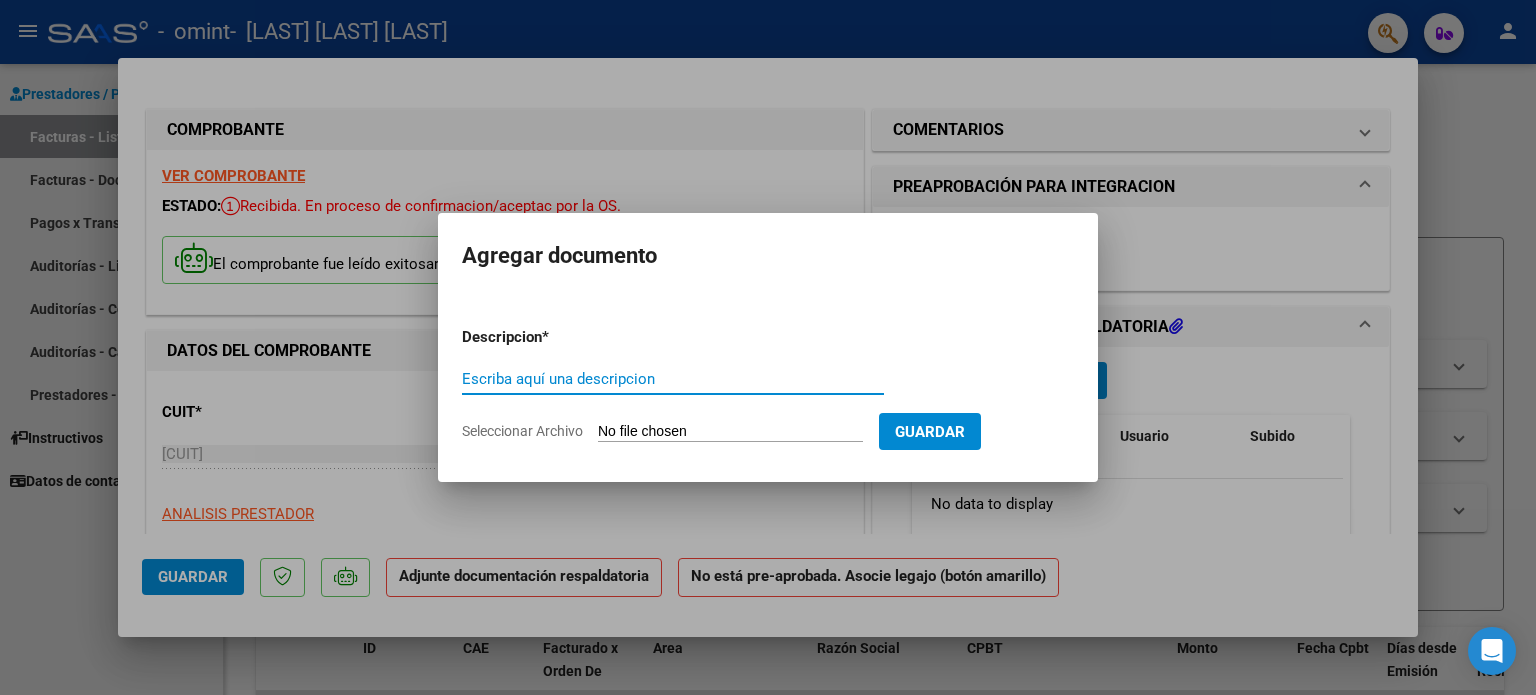 click on "Escriba aquí una descripcion" at bounding box center (673, 379) 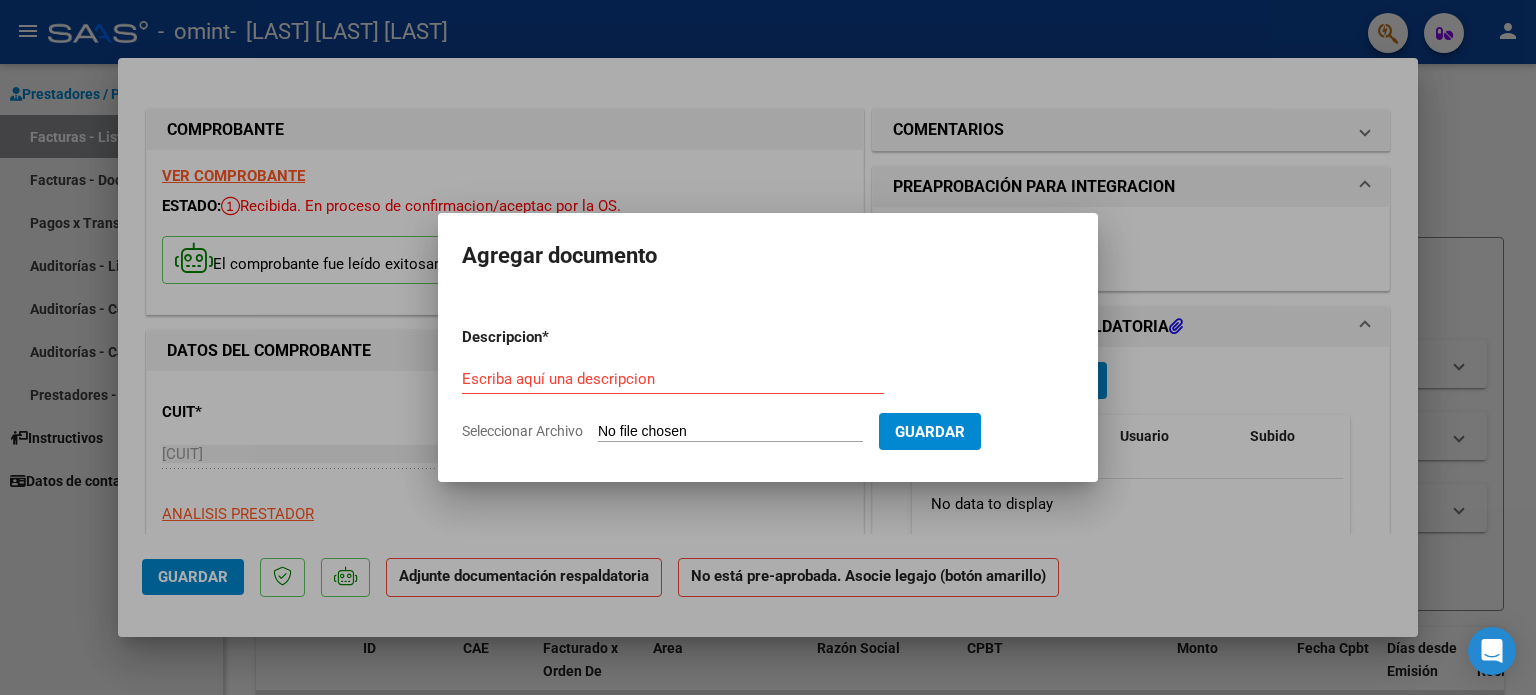 click at bounding box center (768, 347) 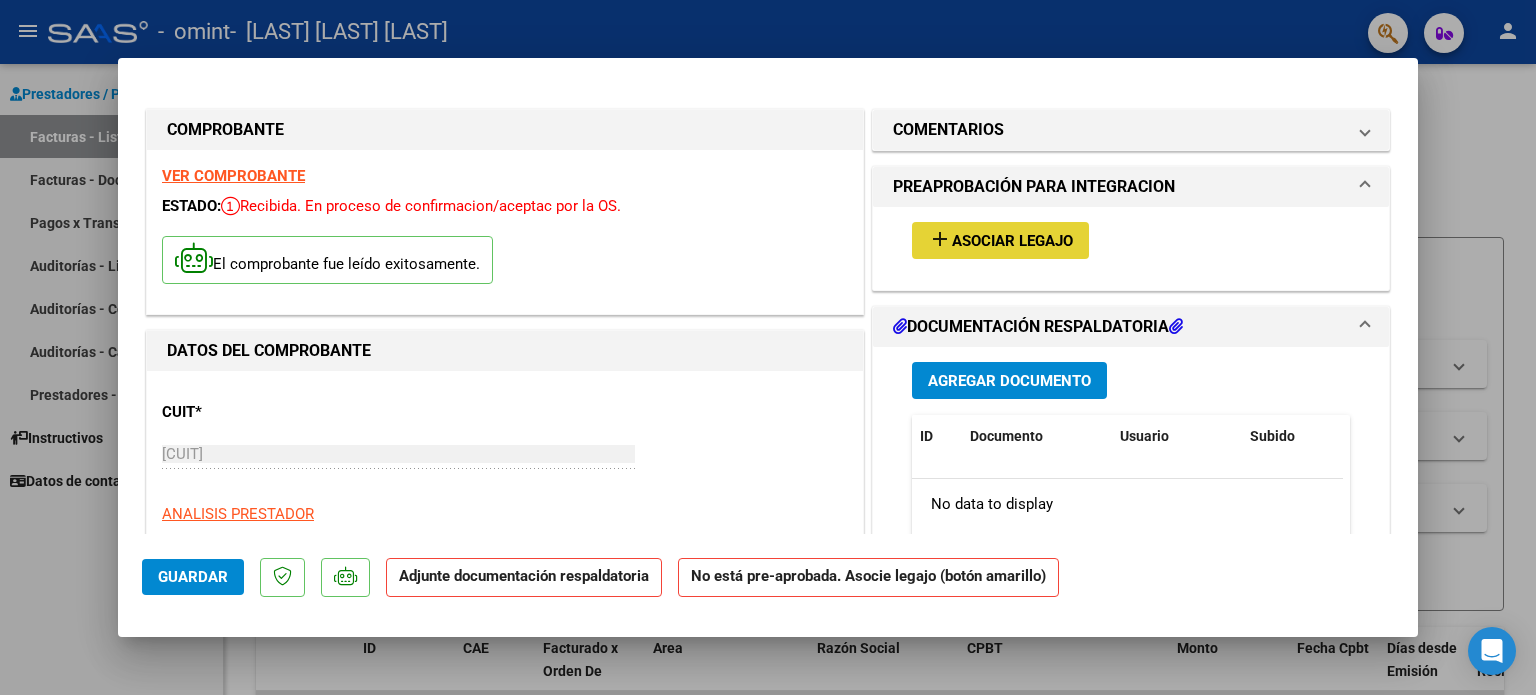 click on "add Asociar Legajo" at bounding box center (1000, 240) 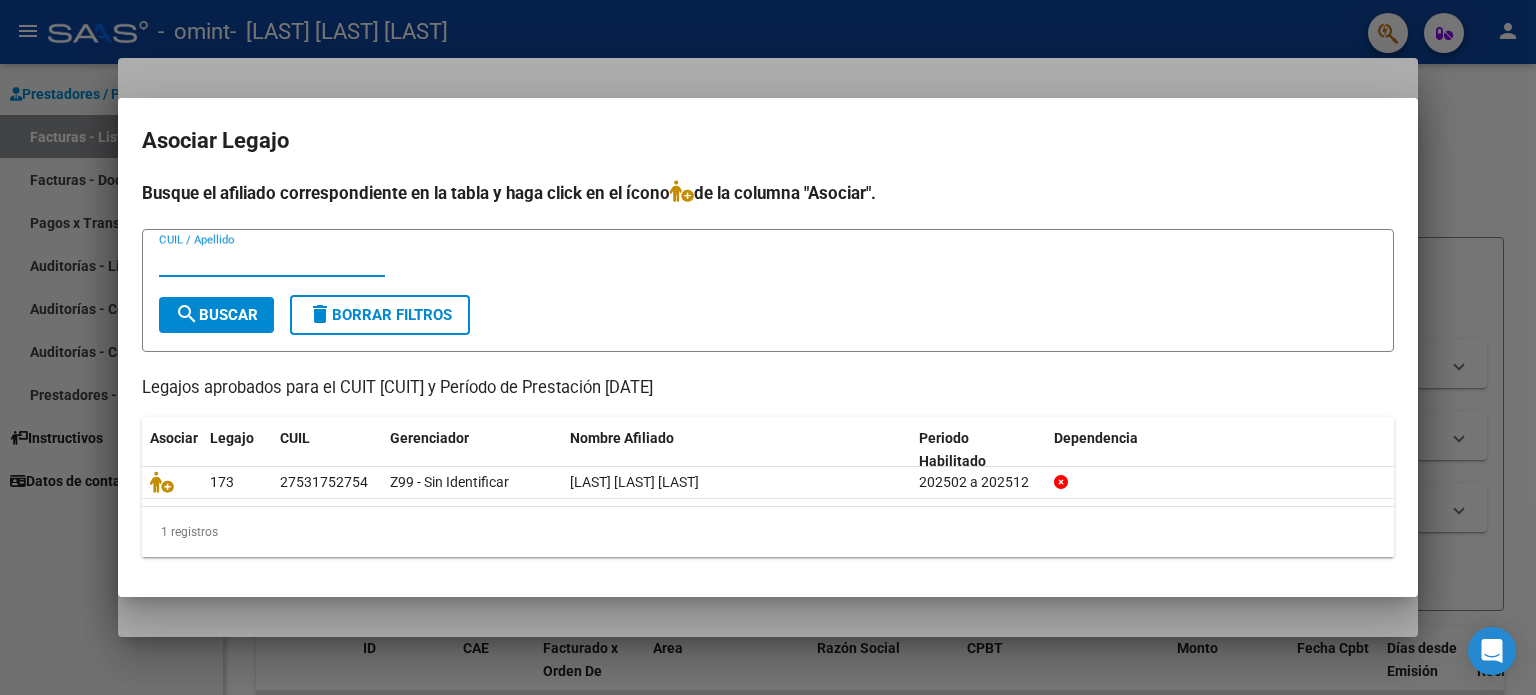 click at bounding box center [768, 347] 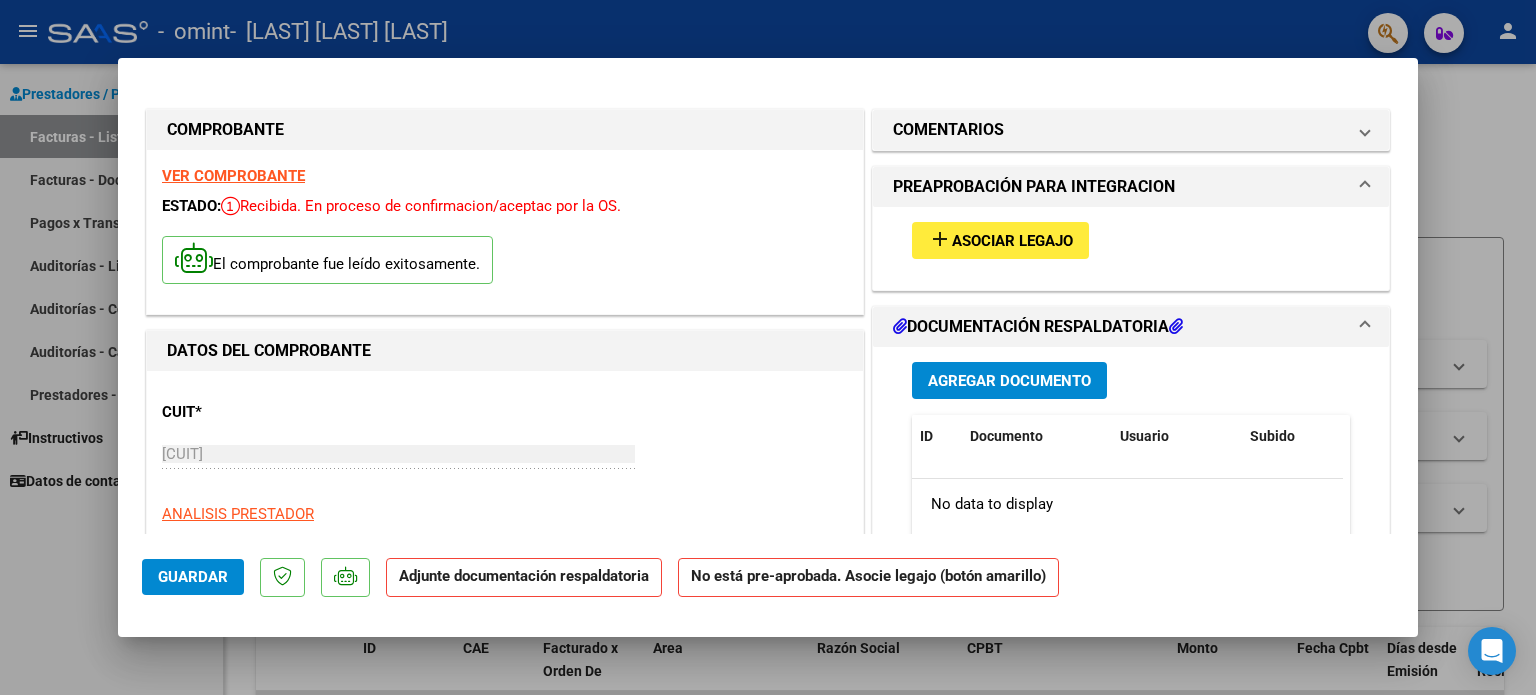 click at bounding box center [1176, 326] 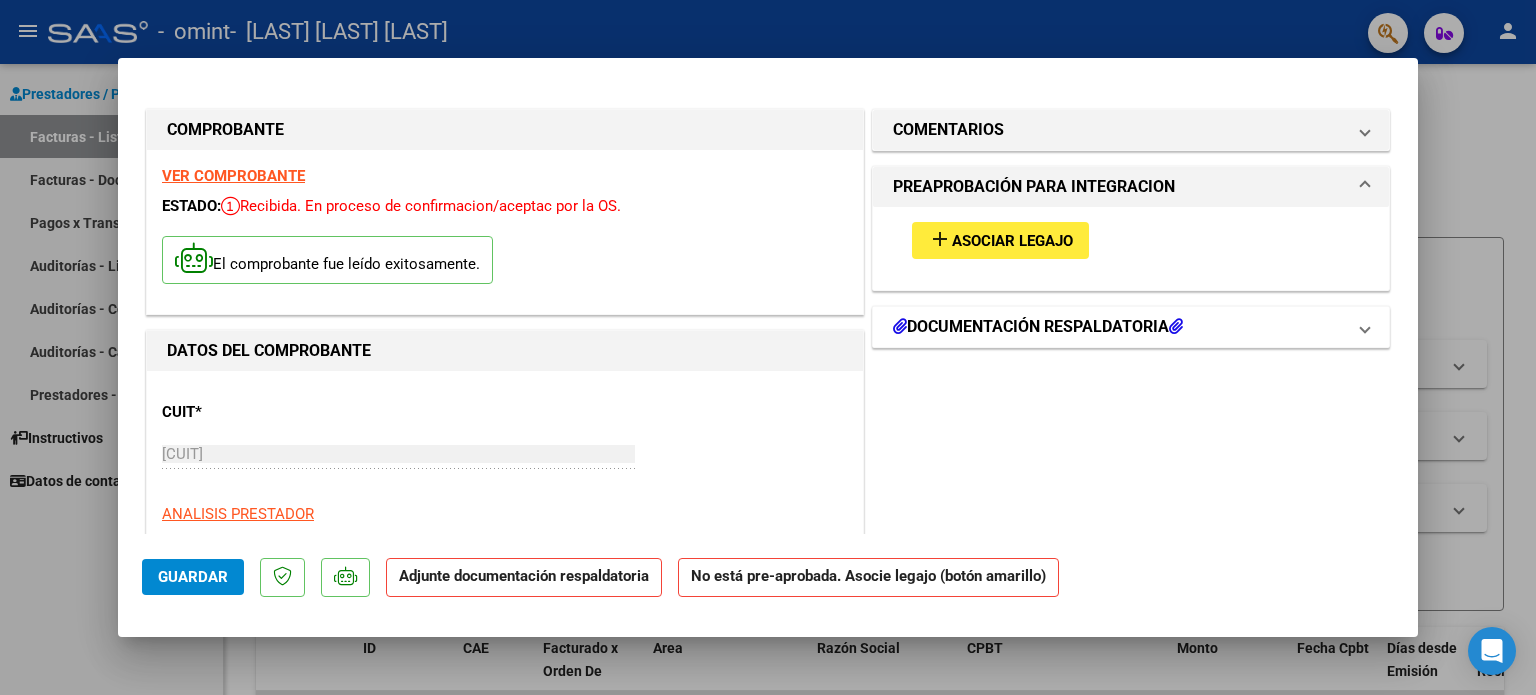click at bounding box center [1176, 326] 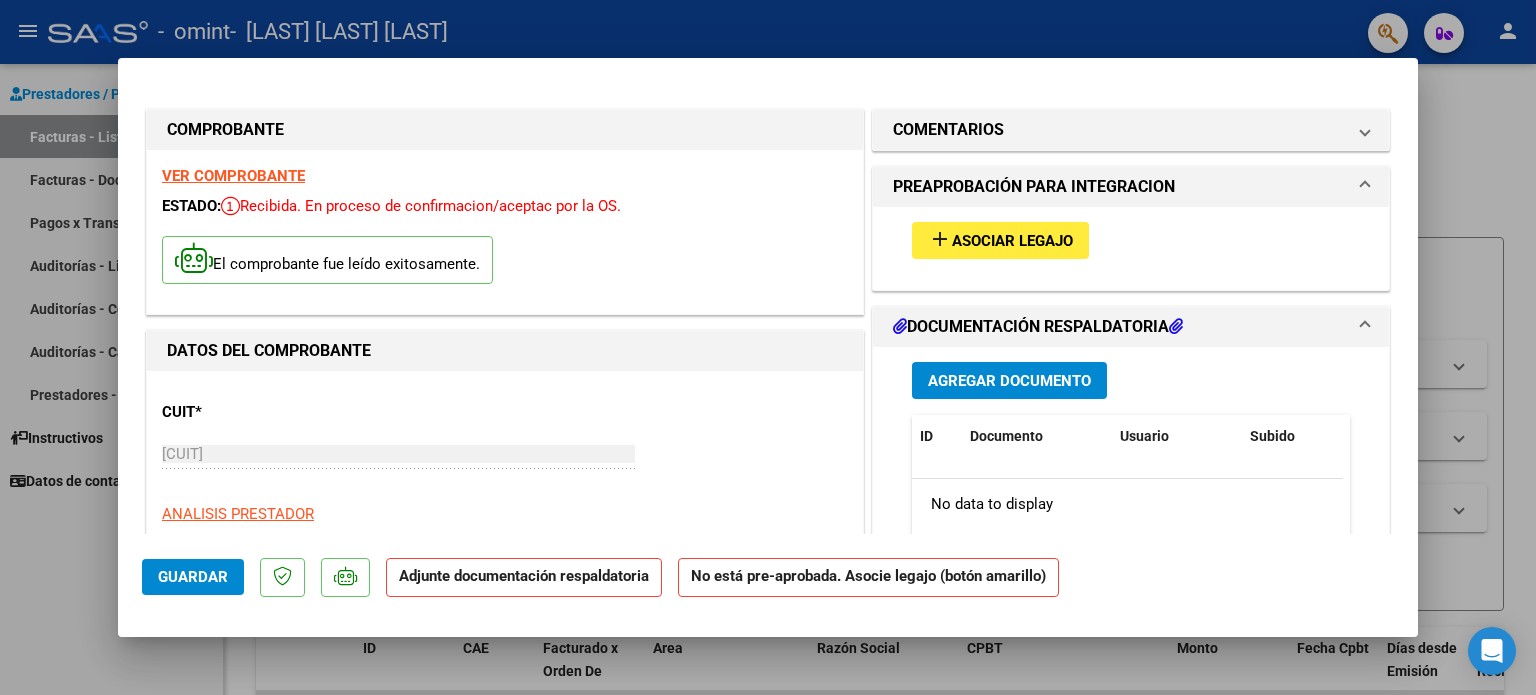 scroll, scrollTop: 100, scrollLeft: 0, axis: vertical 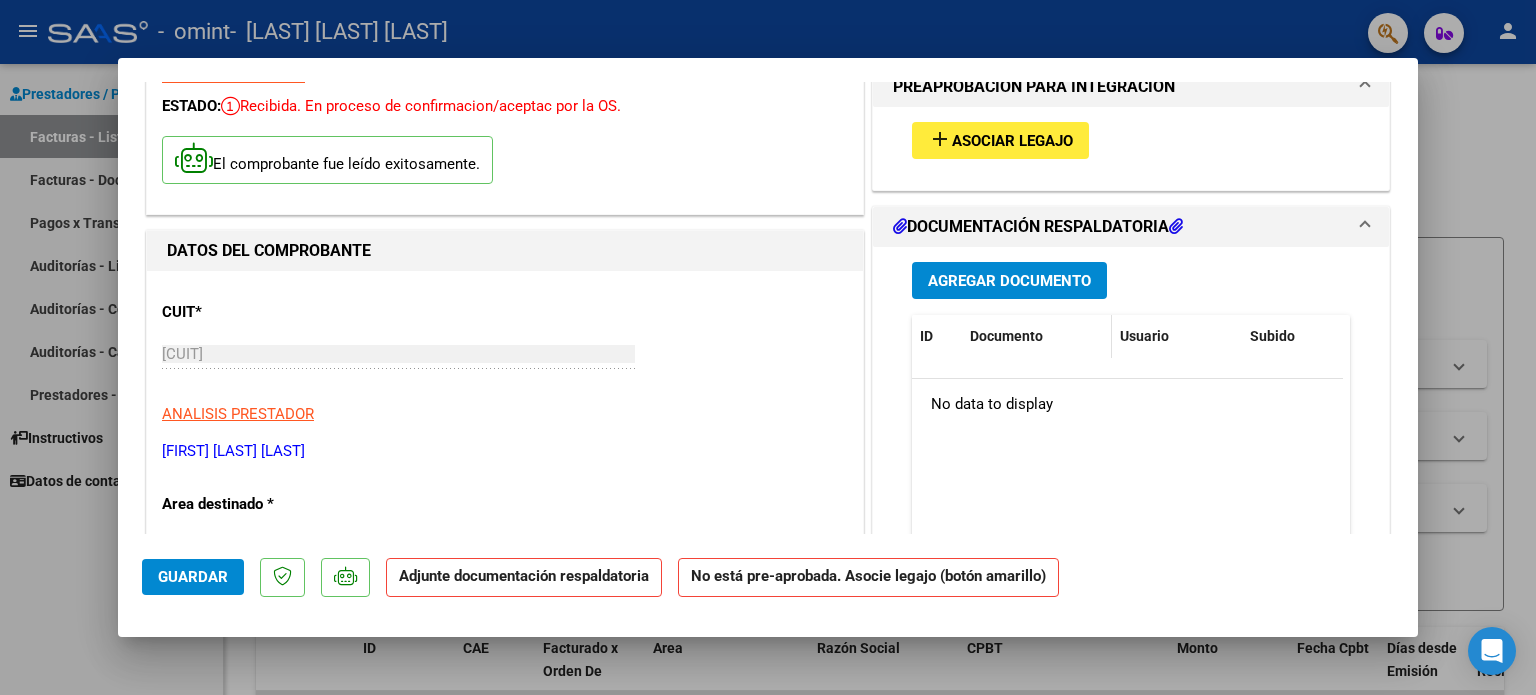 click on "Documento" at bounding box center [1006, 336] 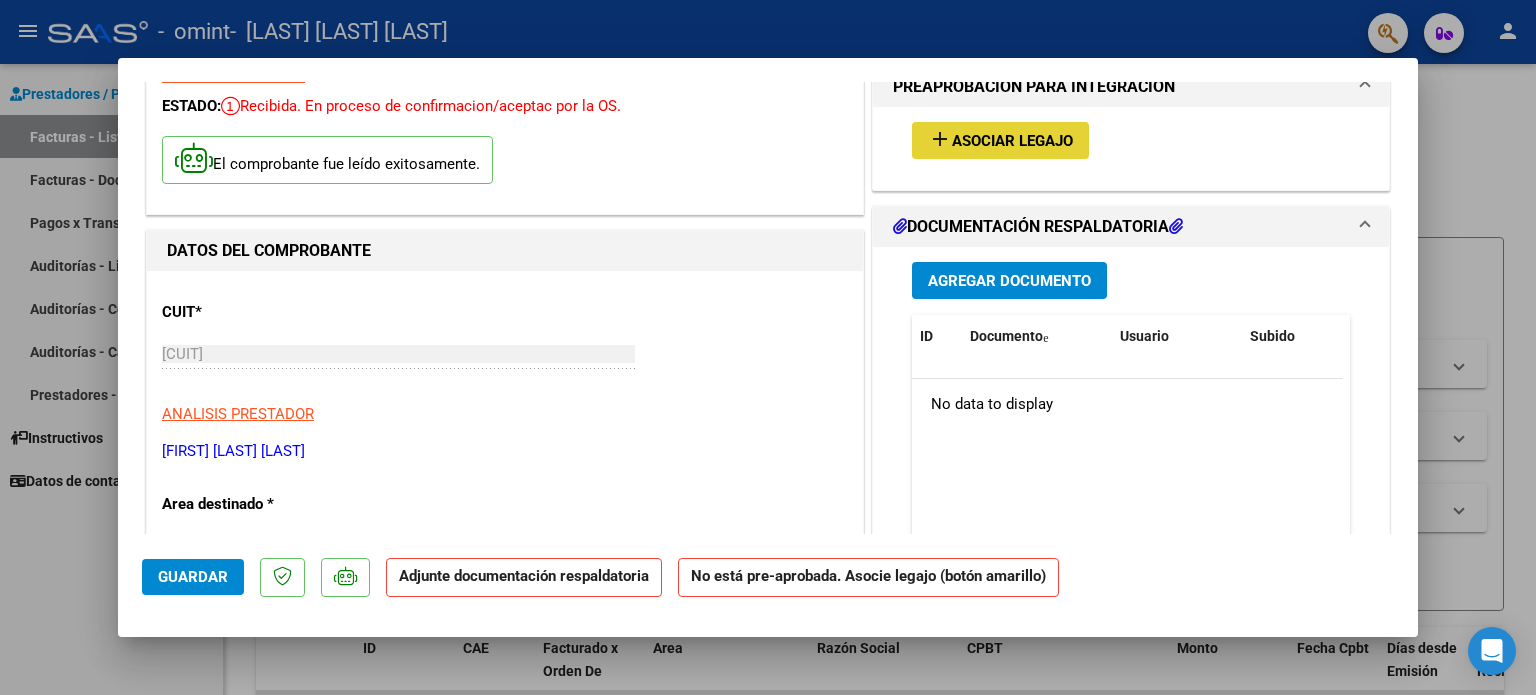 click on "Asociar Legajo" at bounding box center (1012, 141) 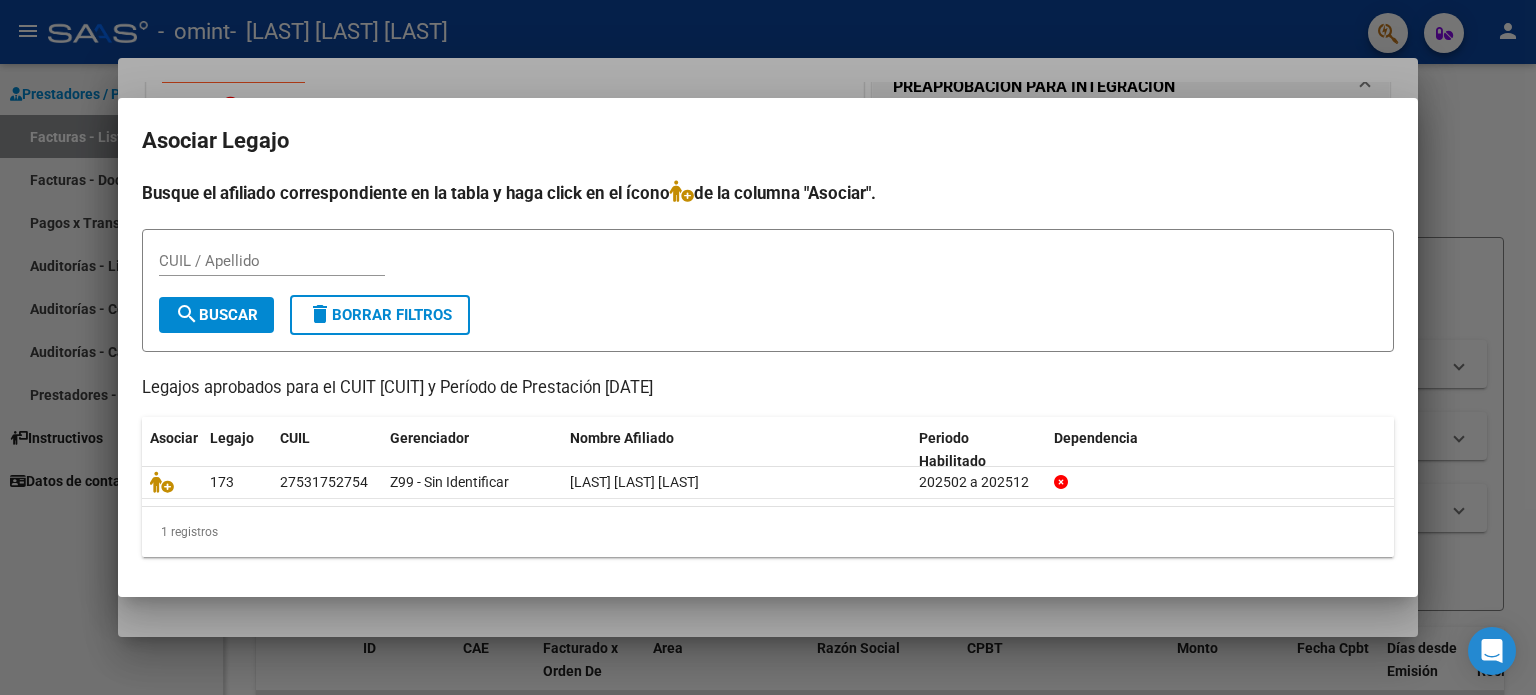 click at bounding box center (768, 347) 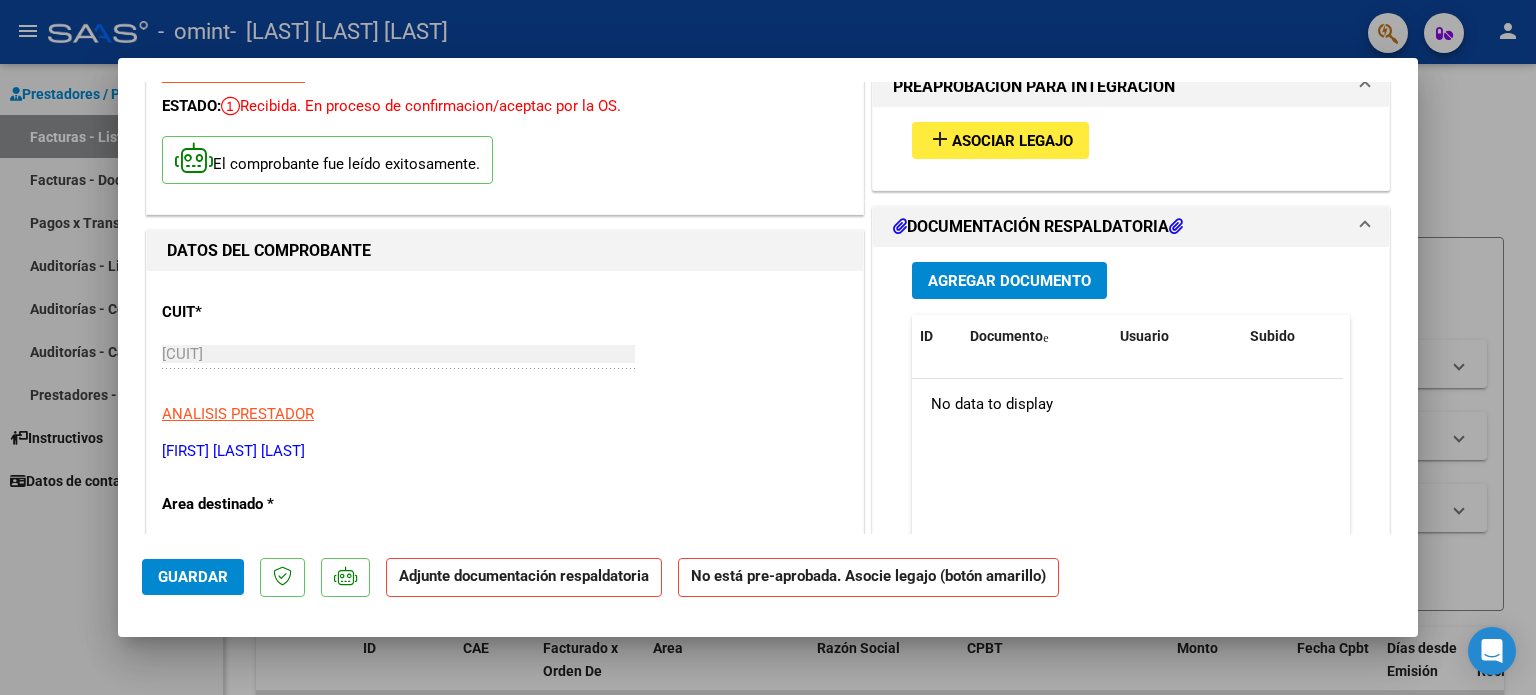 scroll, scrollTop: 0, scrollLeft: 0, axis: both 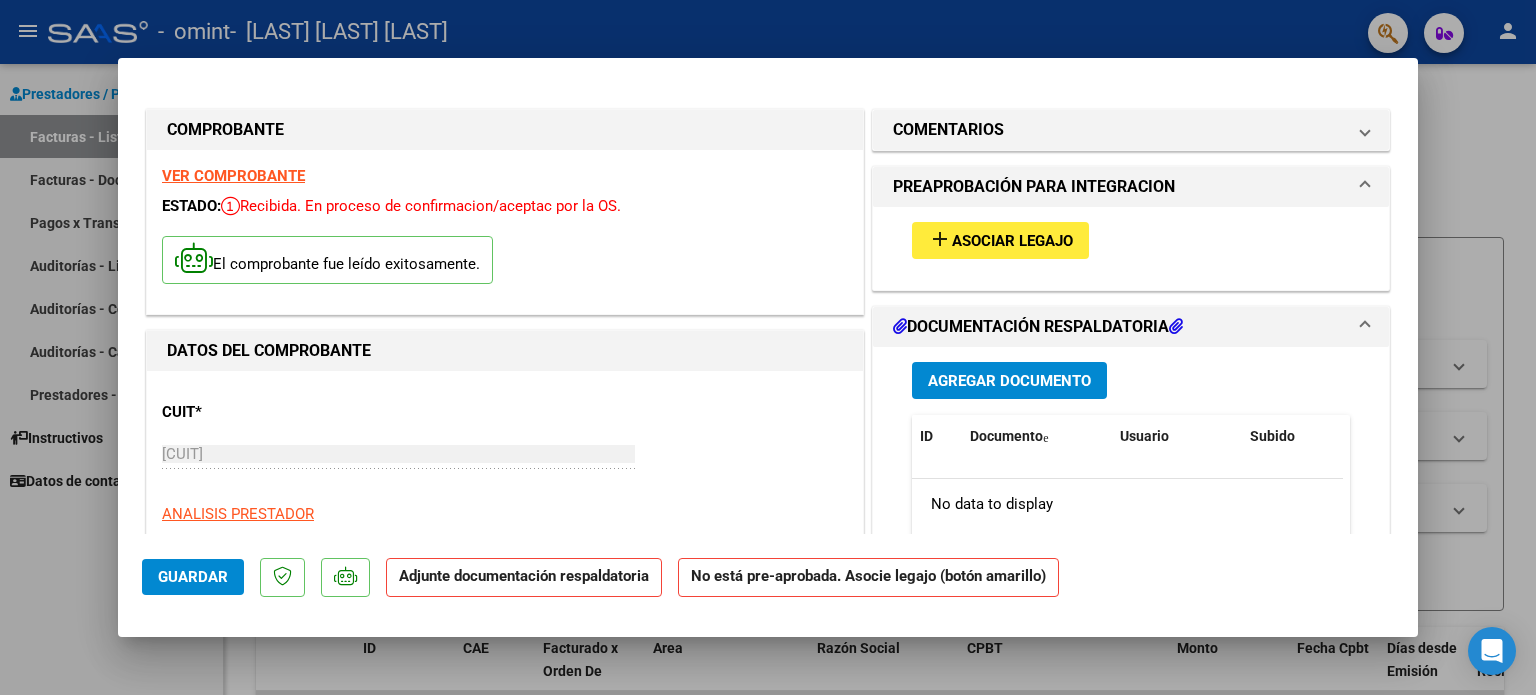 click on "PREAPROBACIÓN PARA INTEGRACION" at bounding box center [1127, 187] 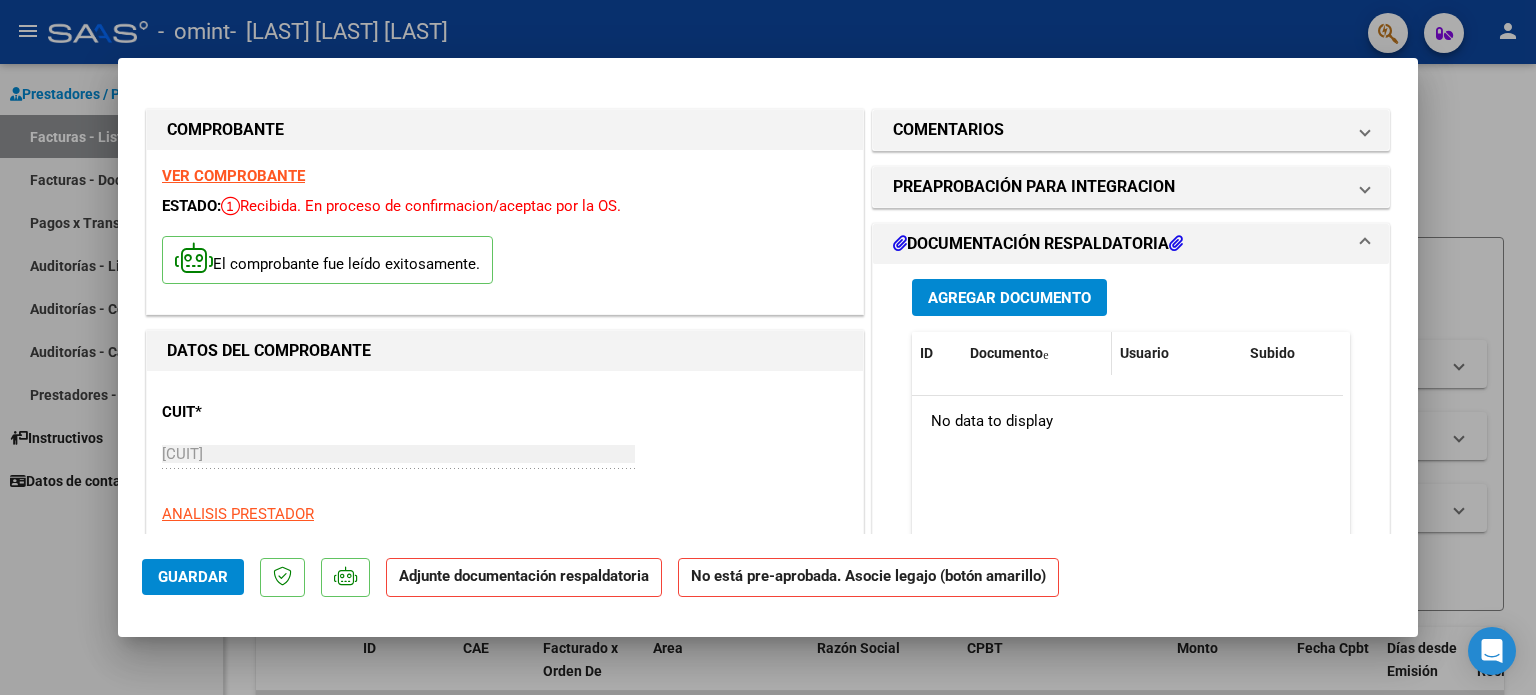 click on "Documento" at bounding box center [1006, 353] 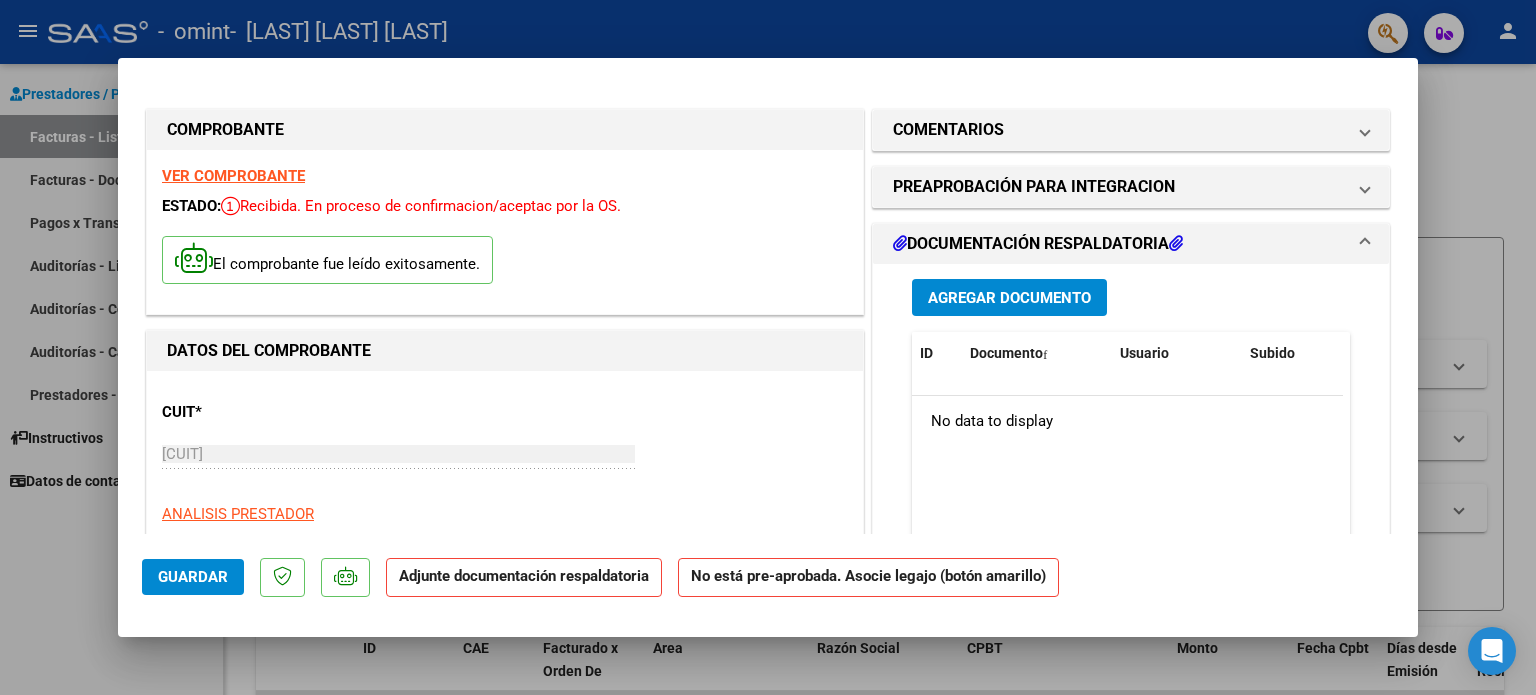 click on "No data to display" 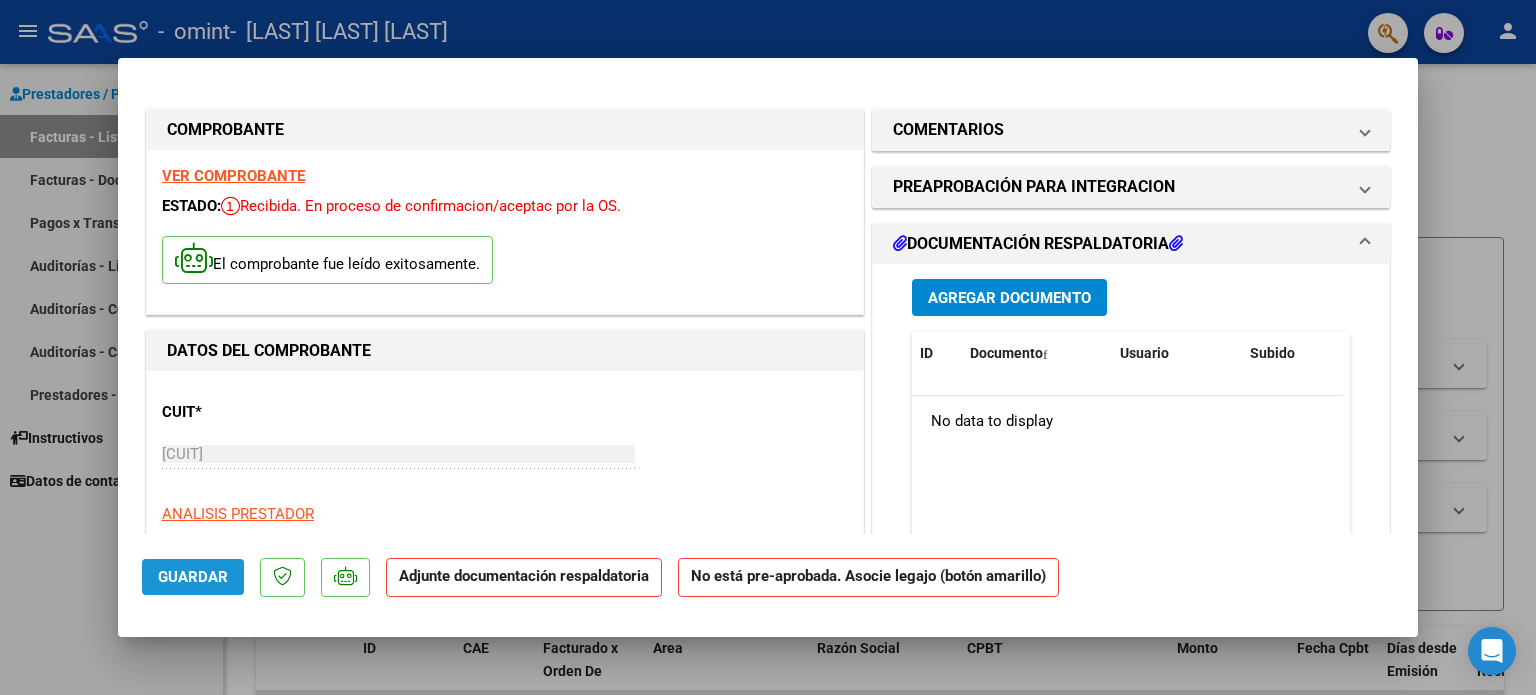 click on "Guardar" 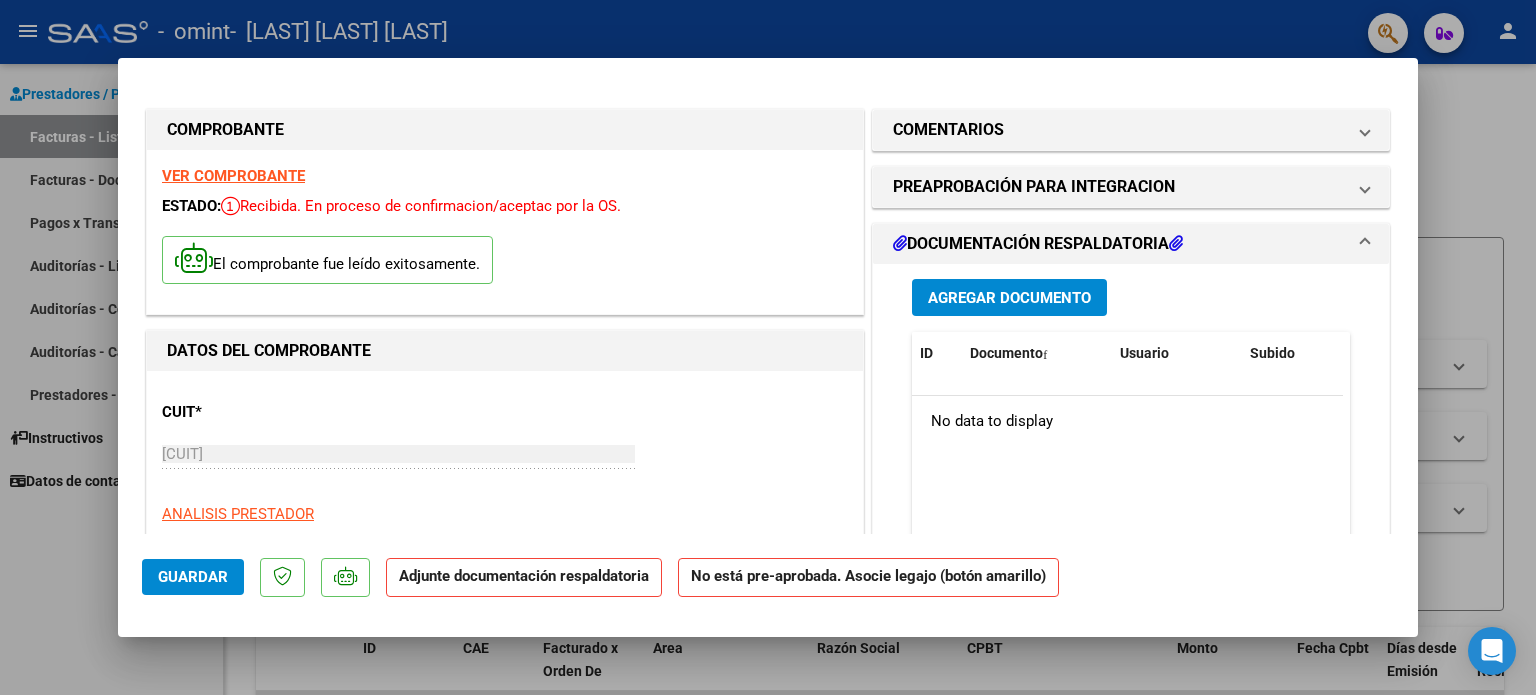 click on "DOCUMENTACIÓN RESPALDATORIA" at bounding box center (1038, 244) 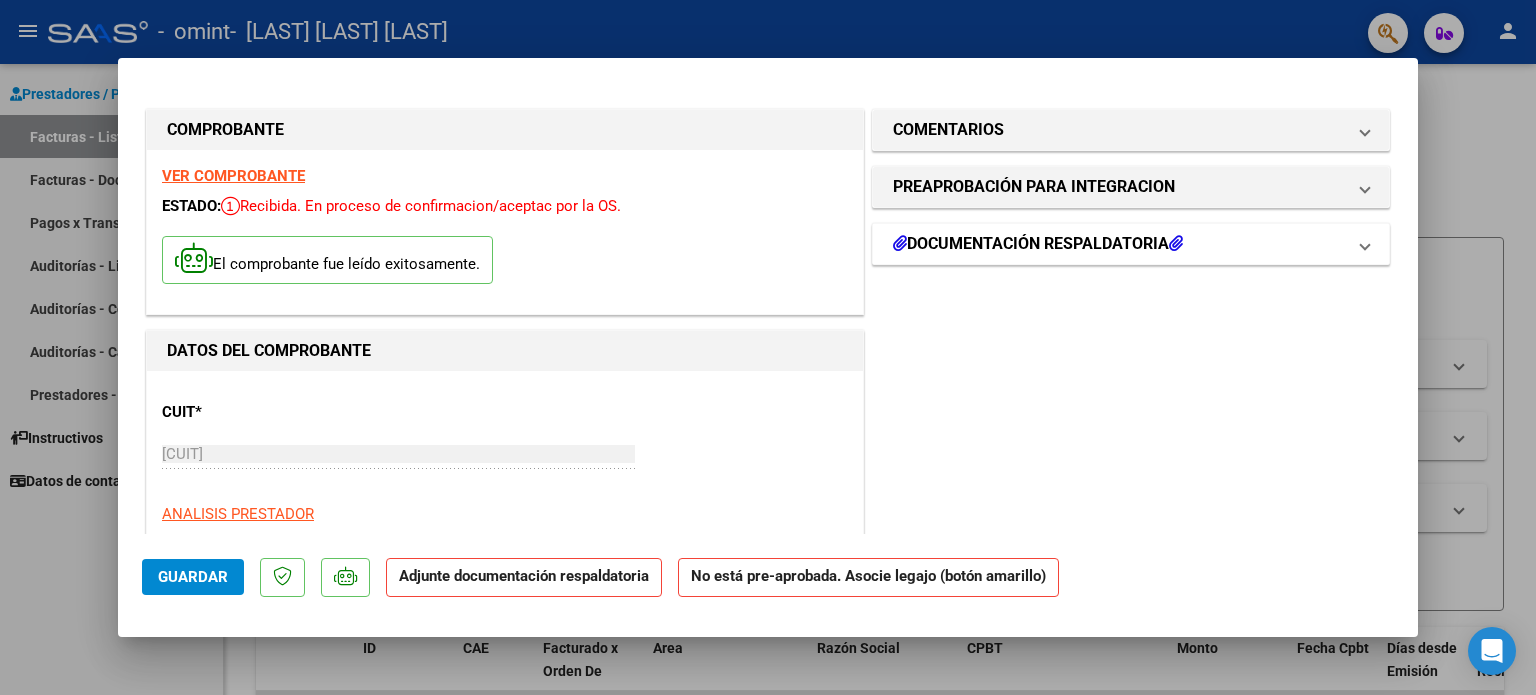 click on "DOCUMENTACIÓN RESPALDATORIA" at bounding box center (1038, 244) 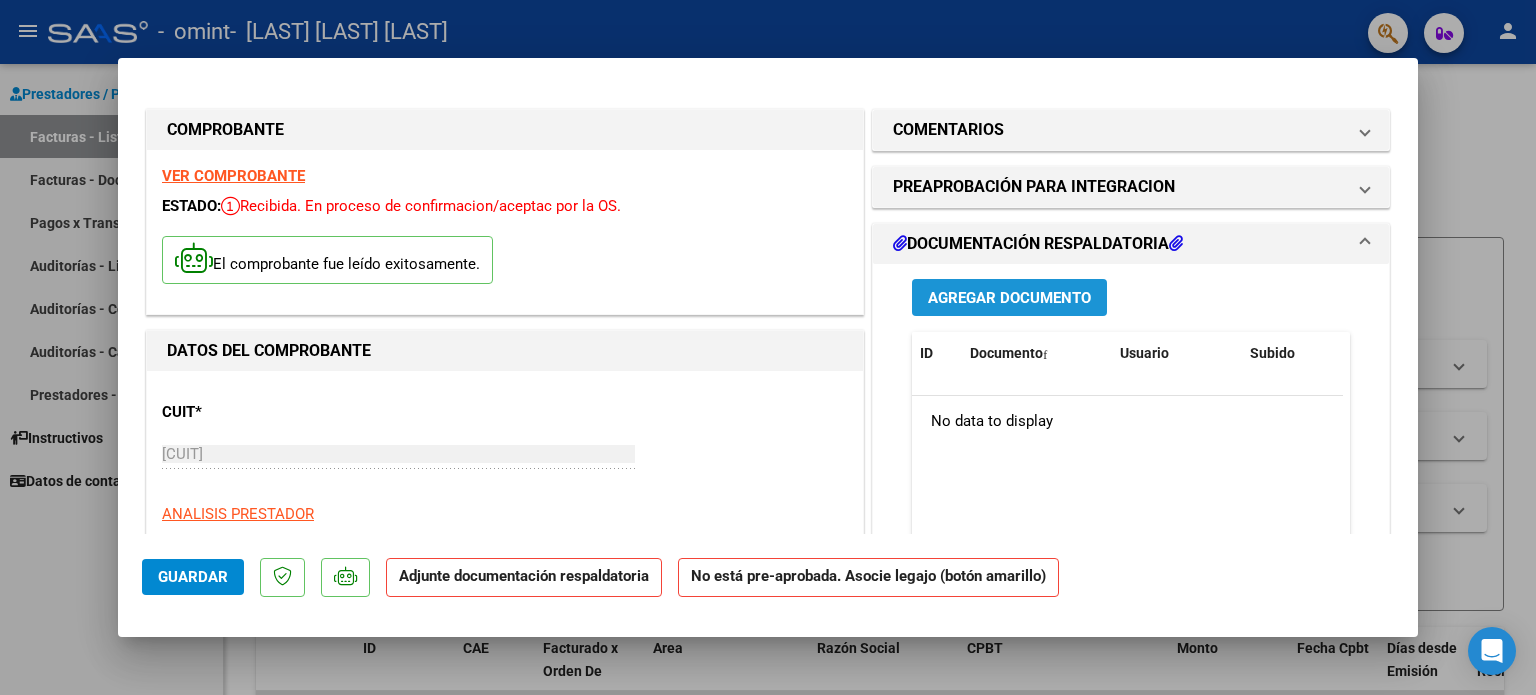 click on "Agregar Documento" at bounding box center [1009, 298] 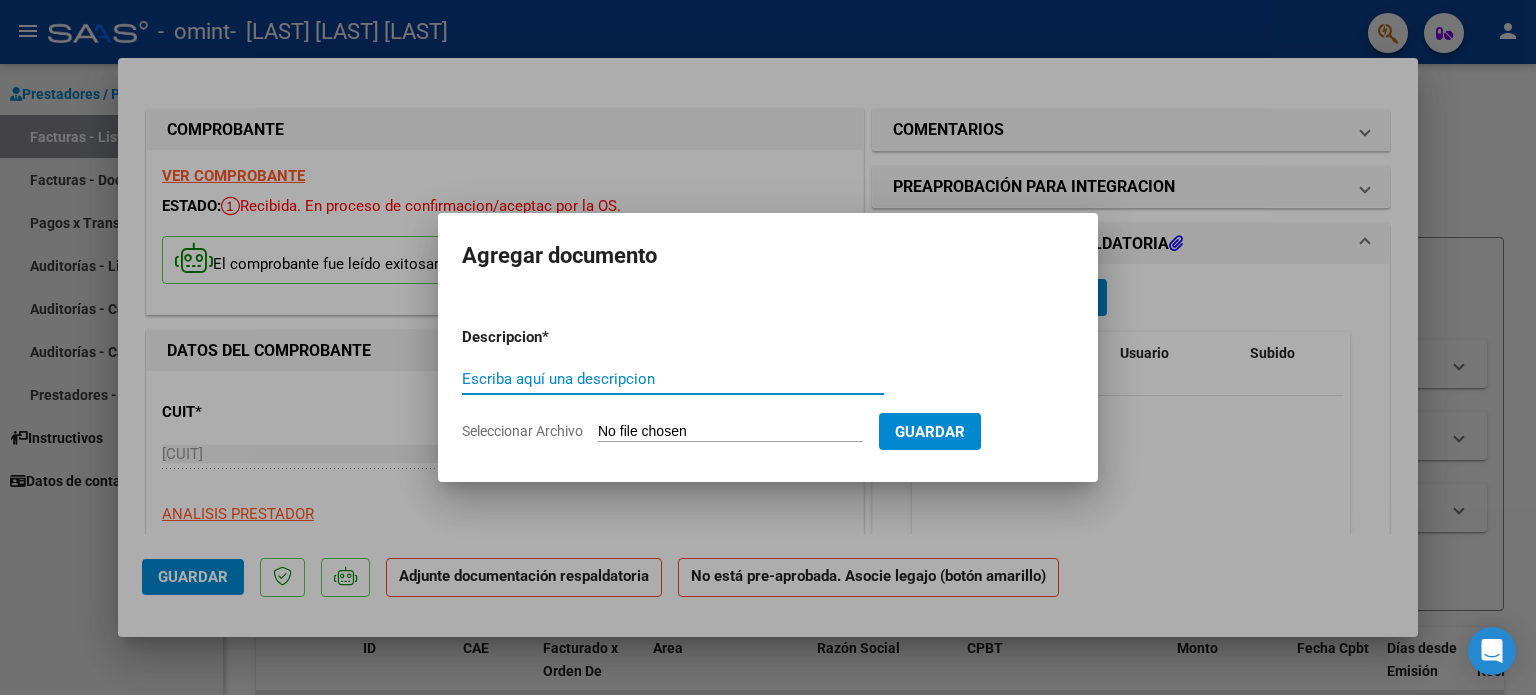 click at bounding box center [768, 347] 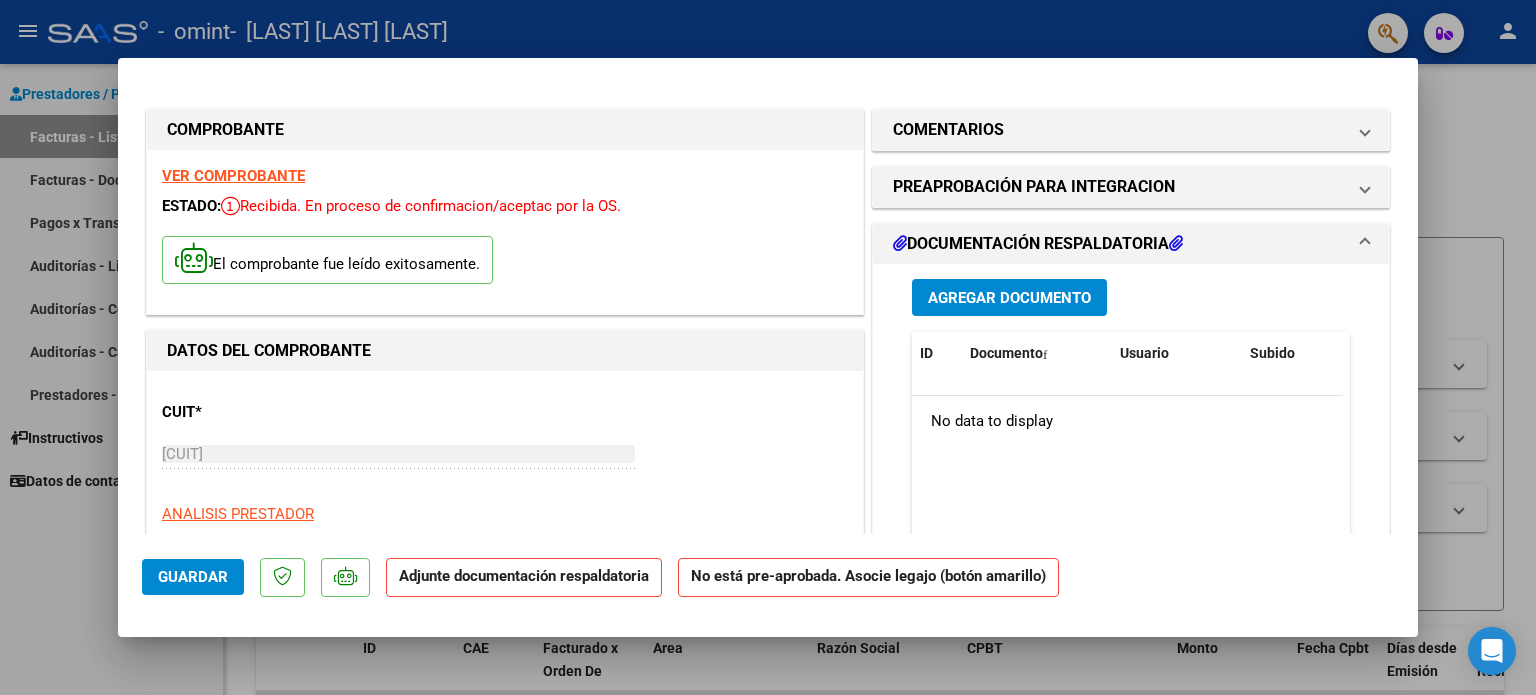 click on "Adjunte documentación respaldatoria" 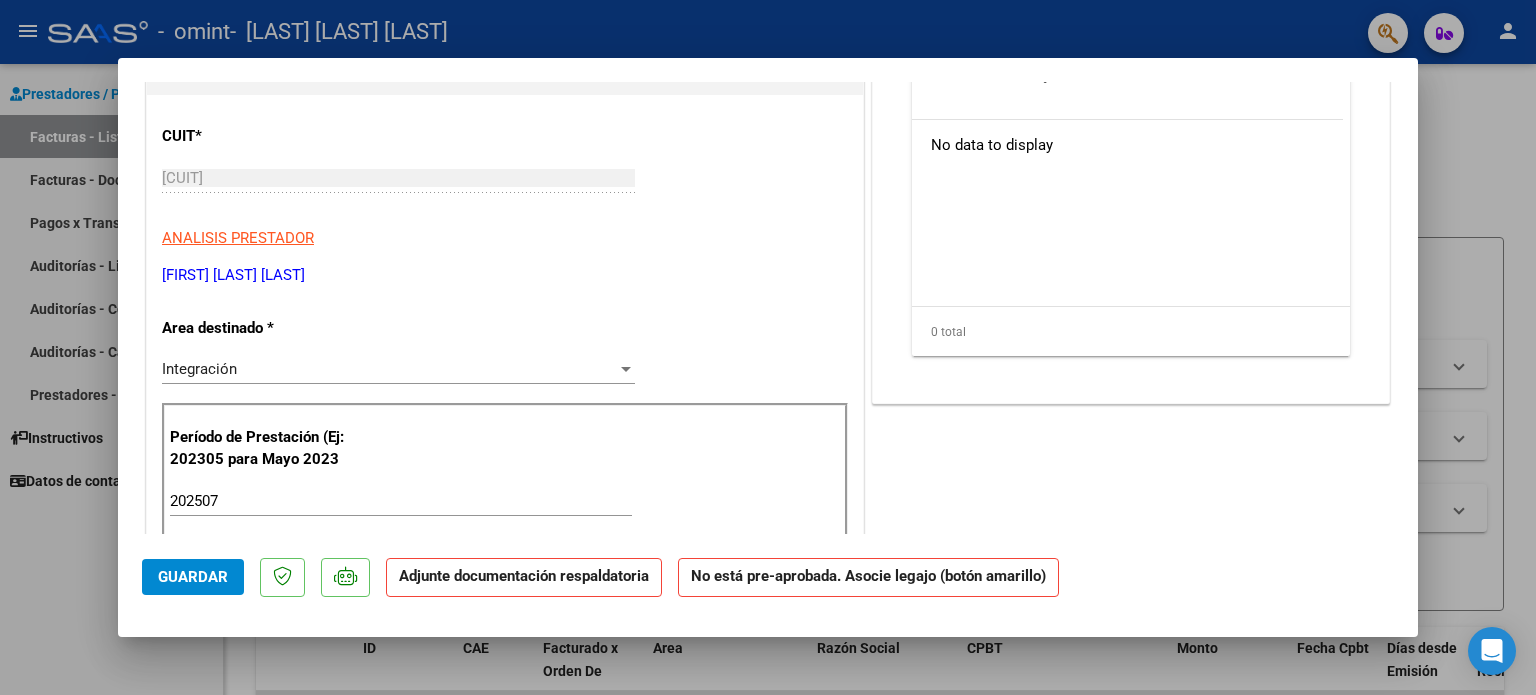scroll, scrollTop: 0, scrollLeft: 0, axis: both 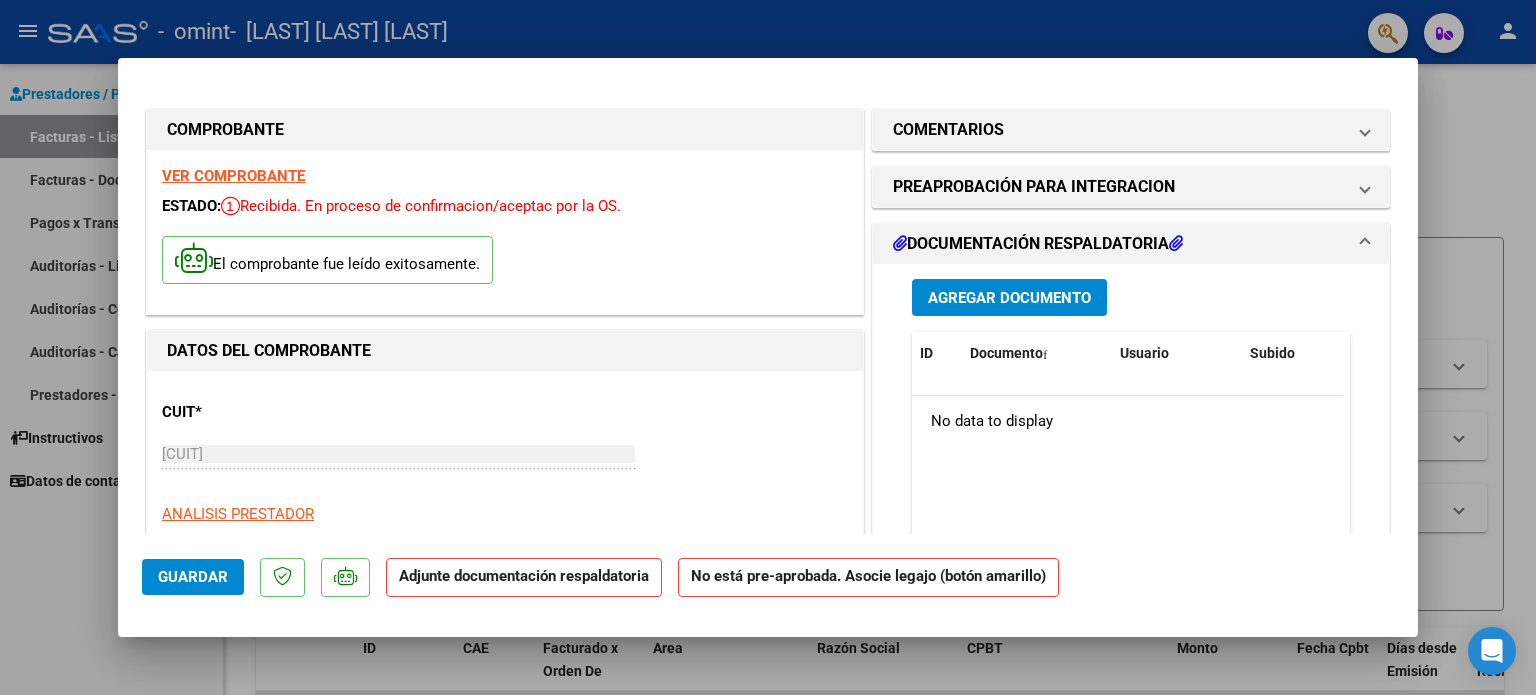 click on "VER COMPROBANTE" at bounding box center (233, 176) 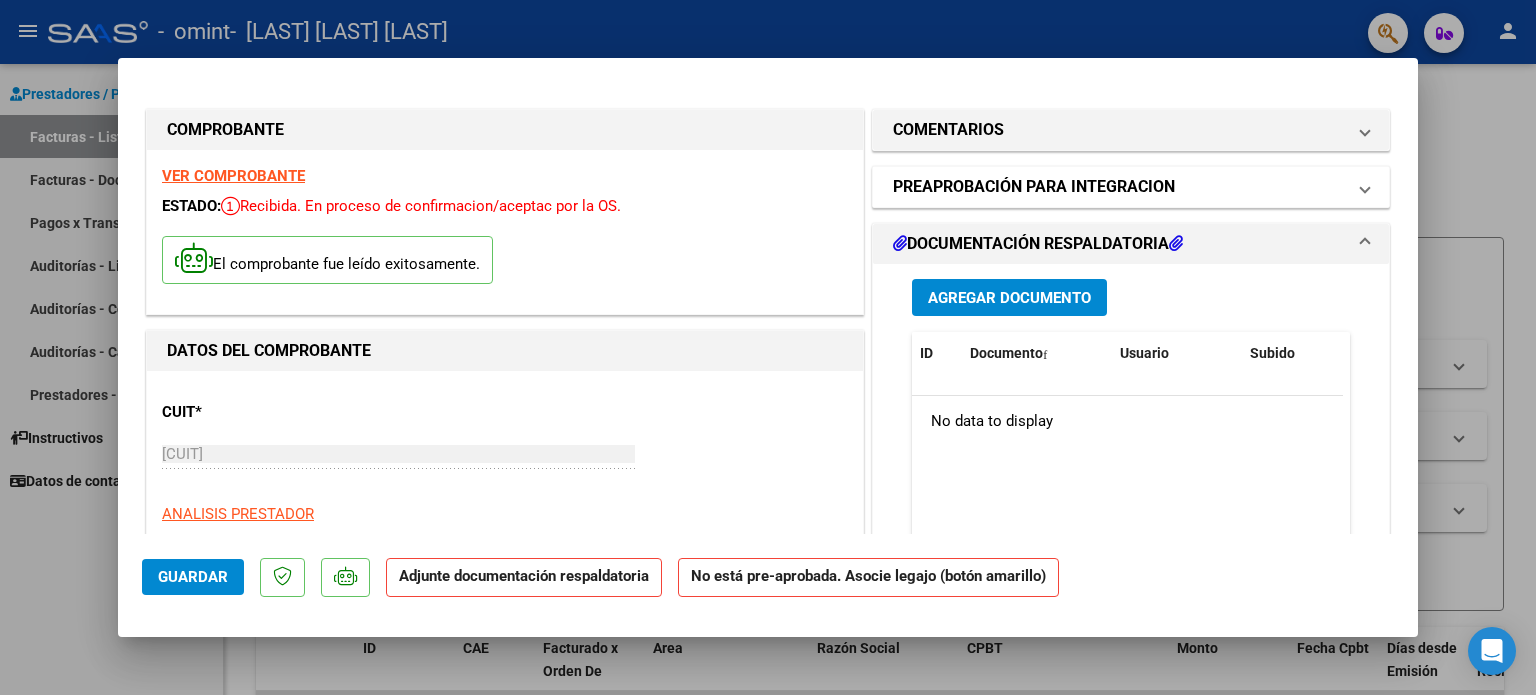 click on "PREAPROBACIÓN PARA INTEGRACION" at bounding box center (1119, 187) 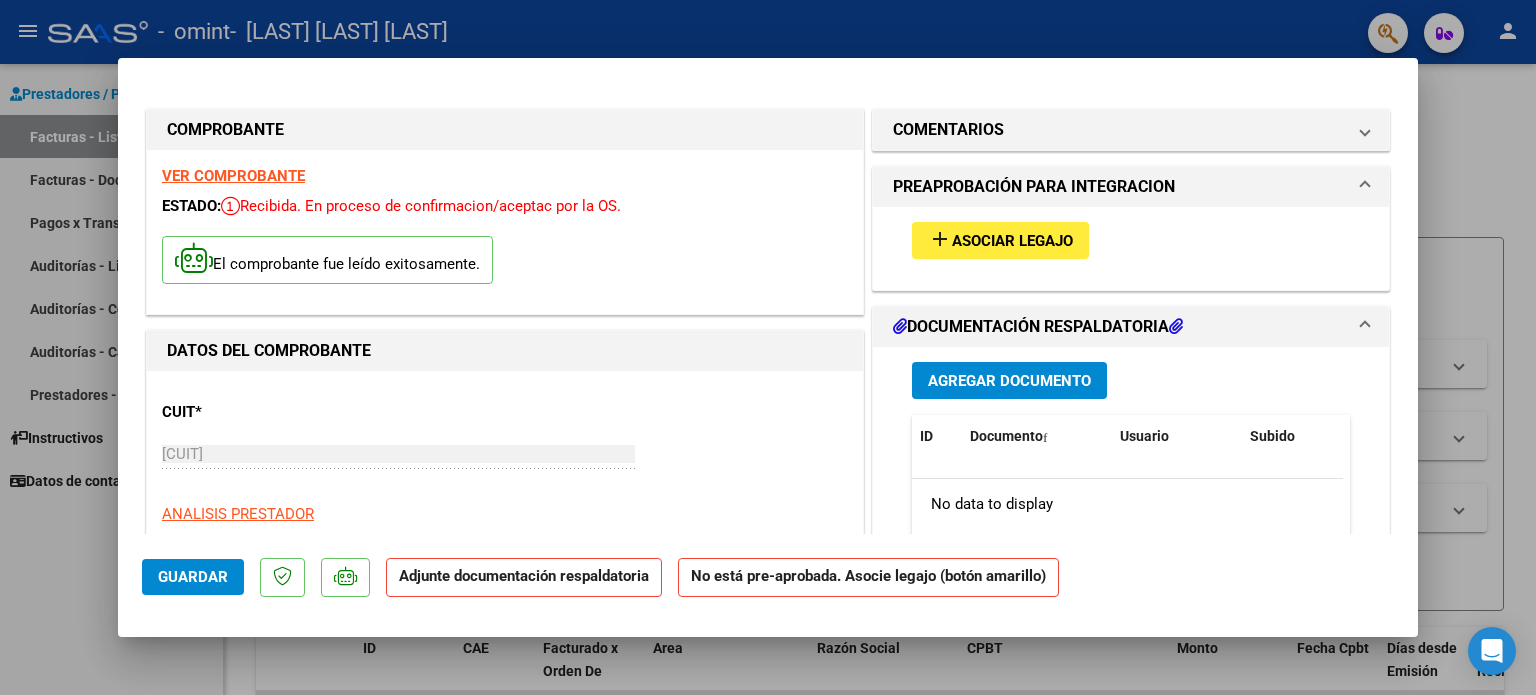 click on "Asociar Legajo" at bounding box center [1012, 241] 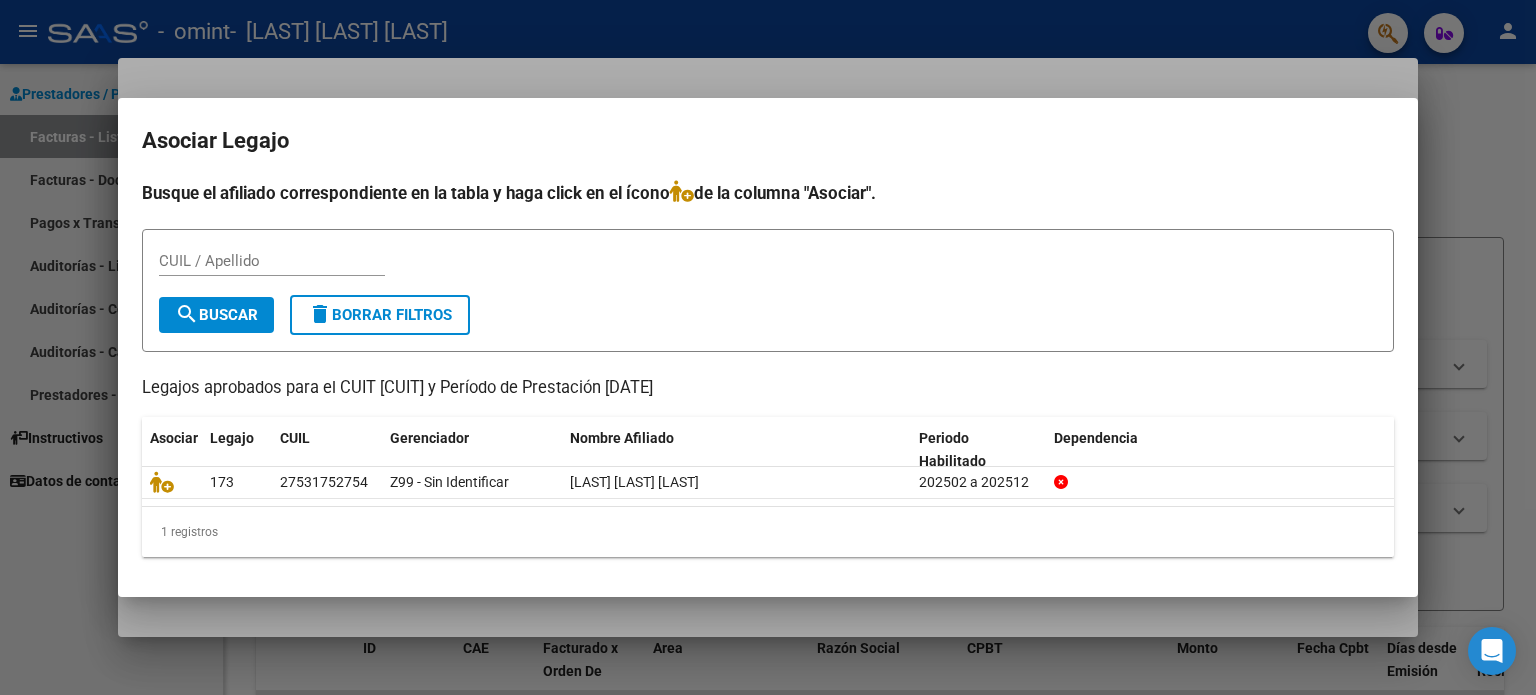 click at bounding box center [768, 347] 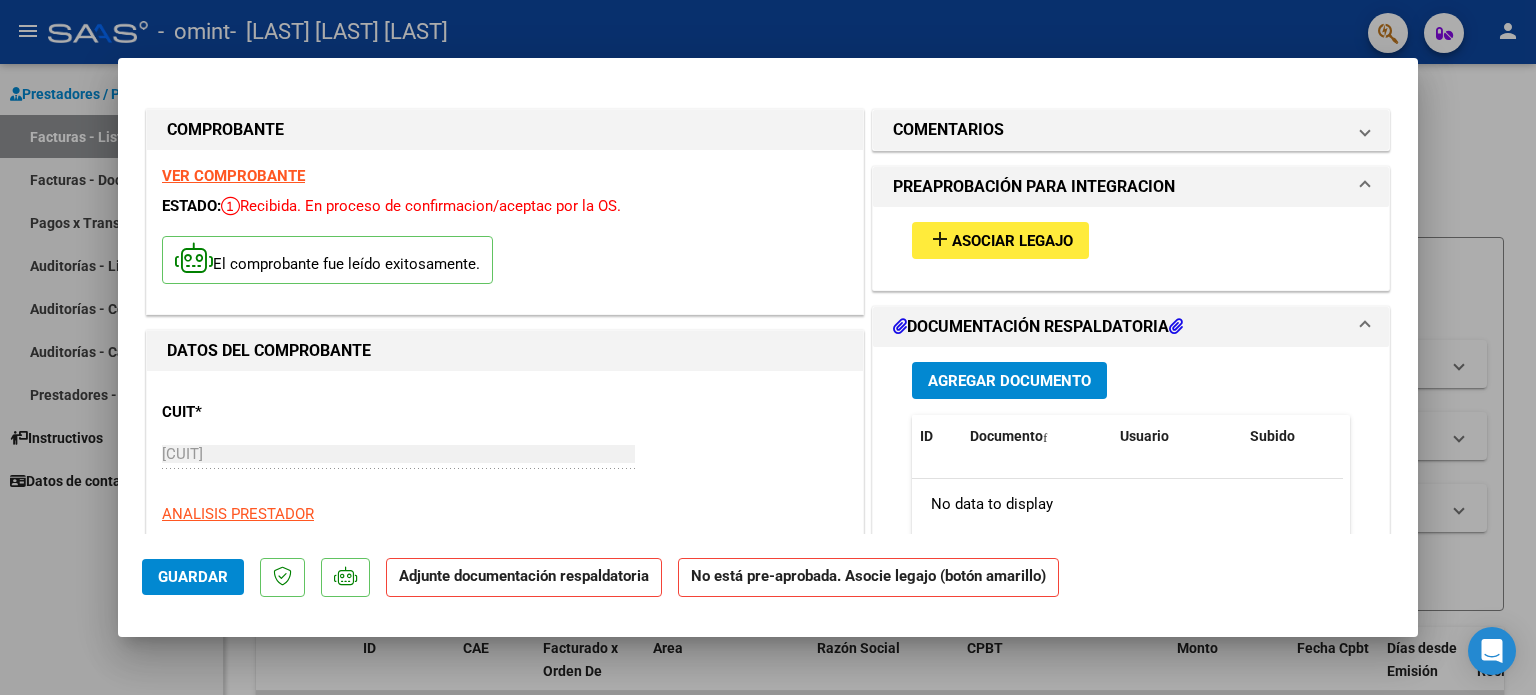 click on "Agregar Documento" at bounding box center [1009, 381] 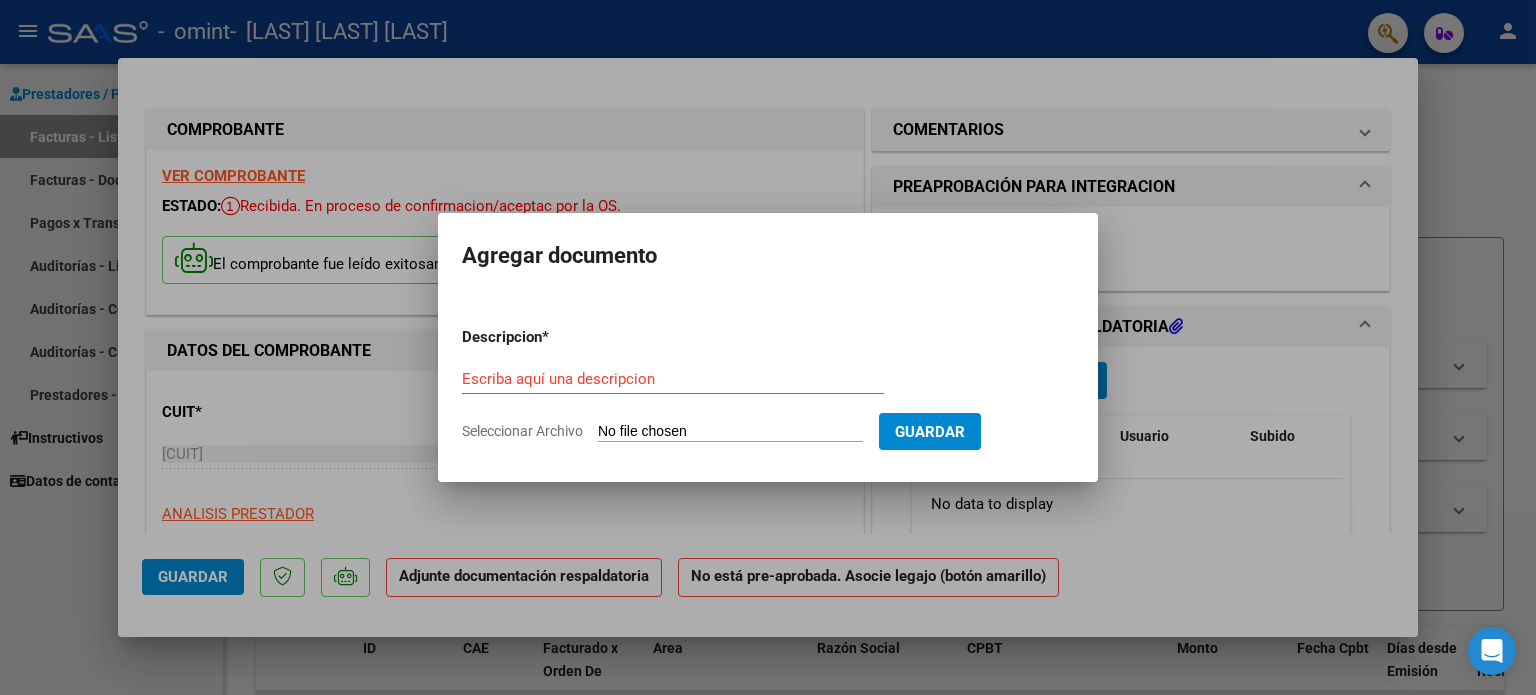 click on "Seleccionar Archivo" at bounding box center [730, 432] 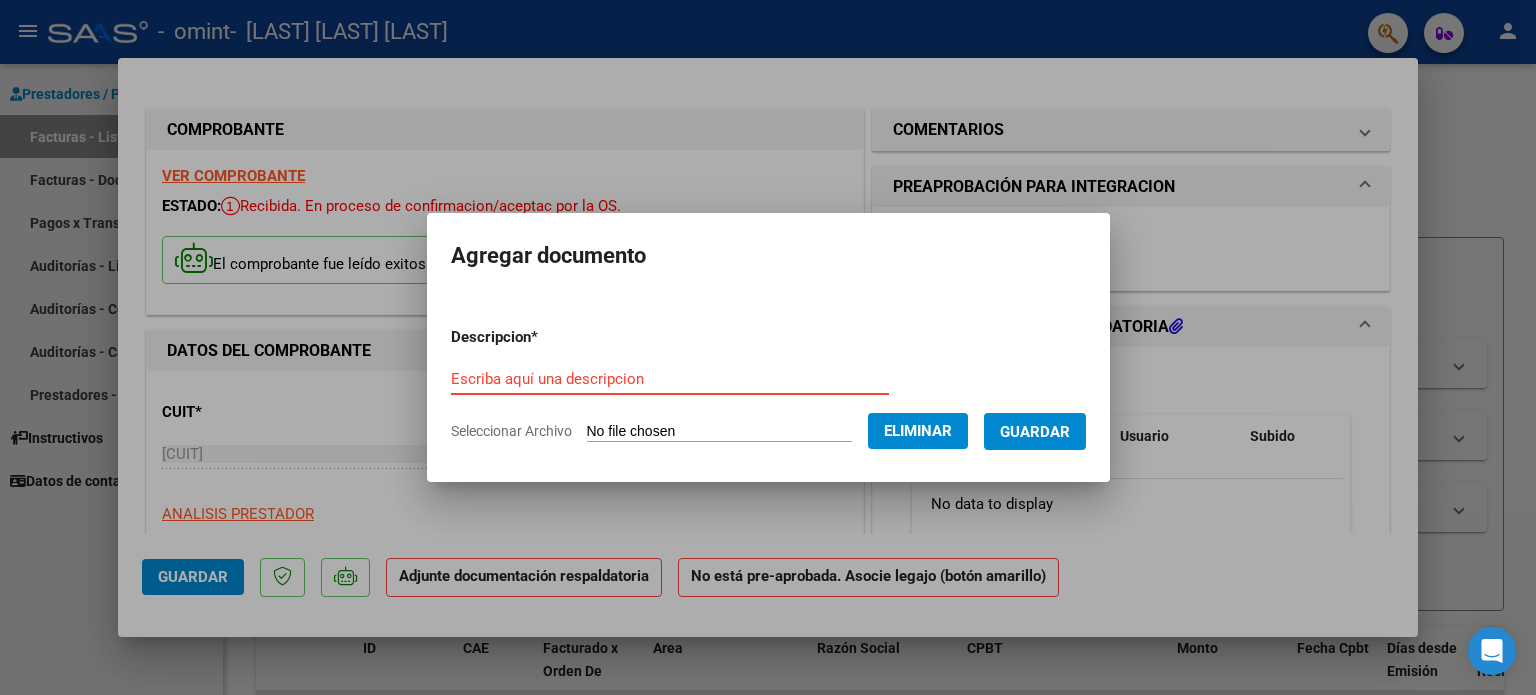 click on "Escriba aquí una descripcion" at bounding box center (670, 379) 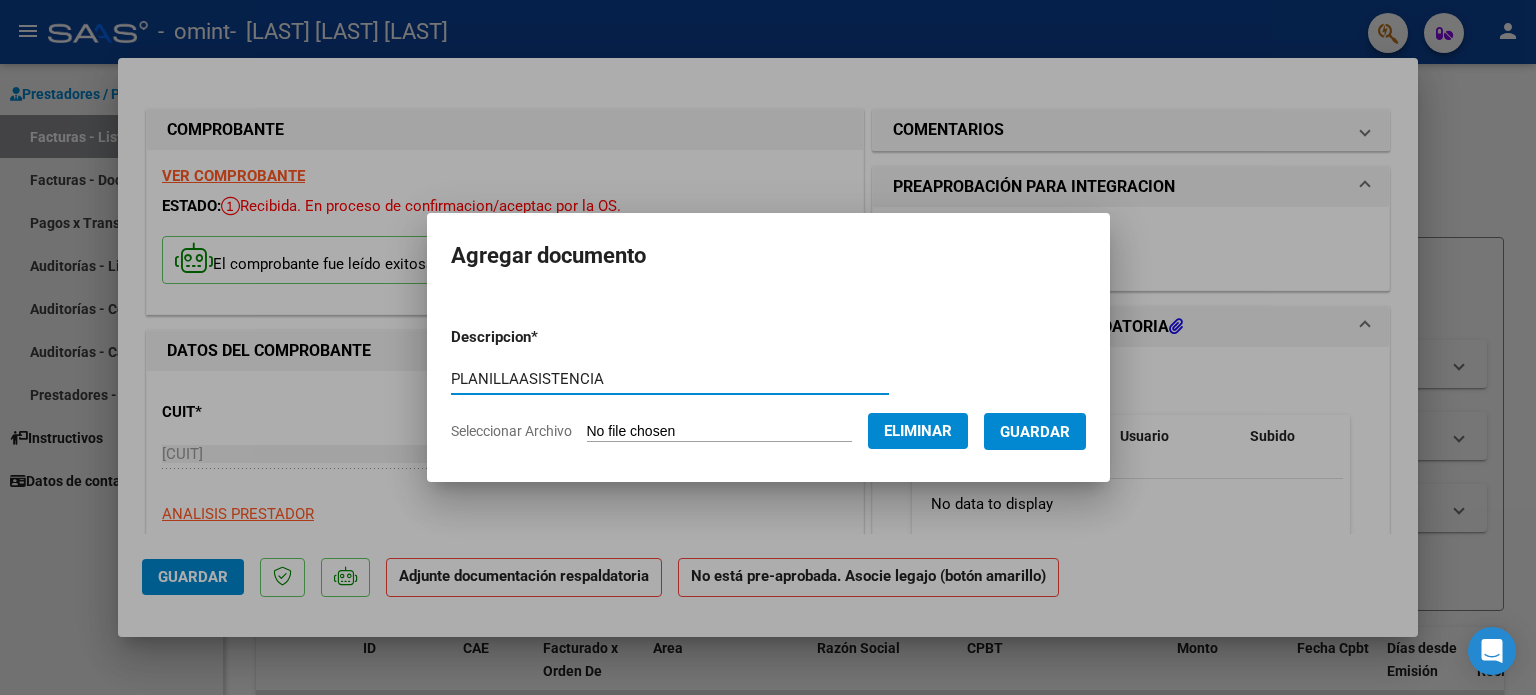 click on "PLANILLAASISTENCIA" at bounding box center [670, 379] 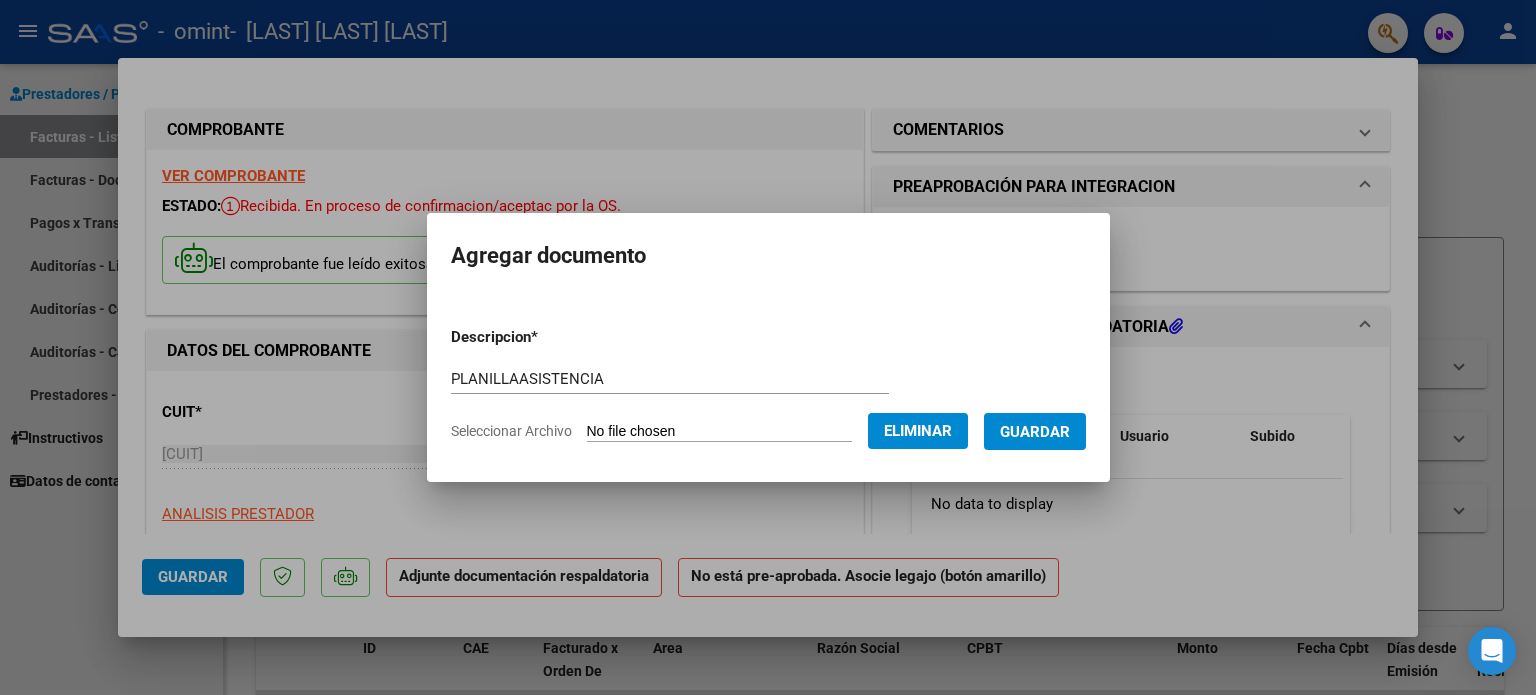 drag, startPoint x: 1072, startPoint y: 387, endPoint x: 1102, endPoint y: 399, distance: 32.31099 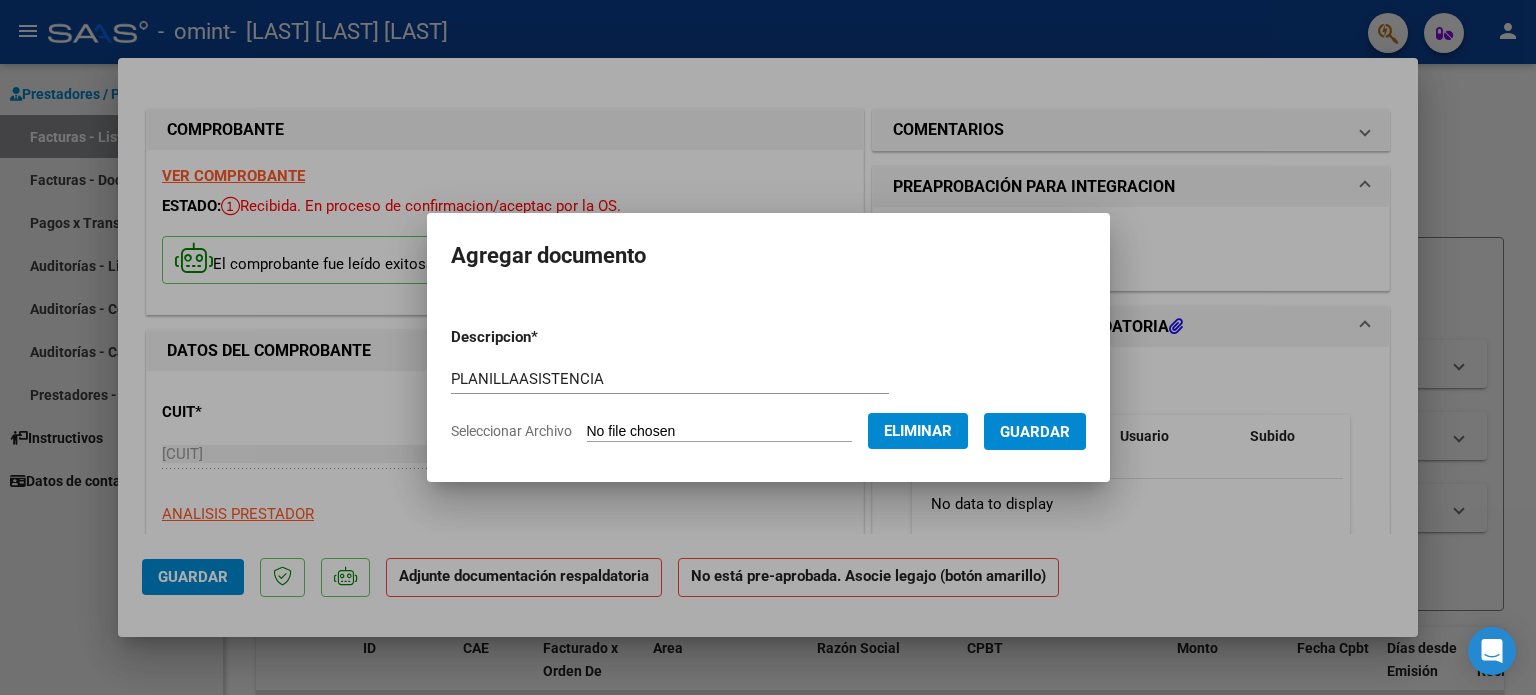click on "Guardar" at bounding box center [1035, 432] 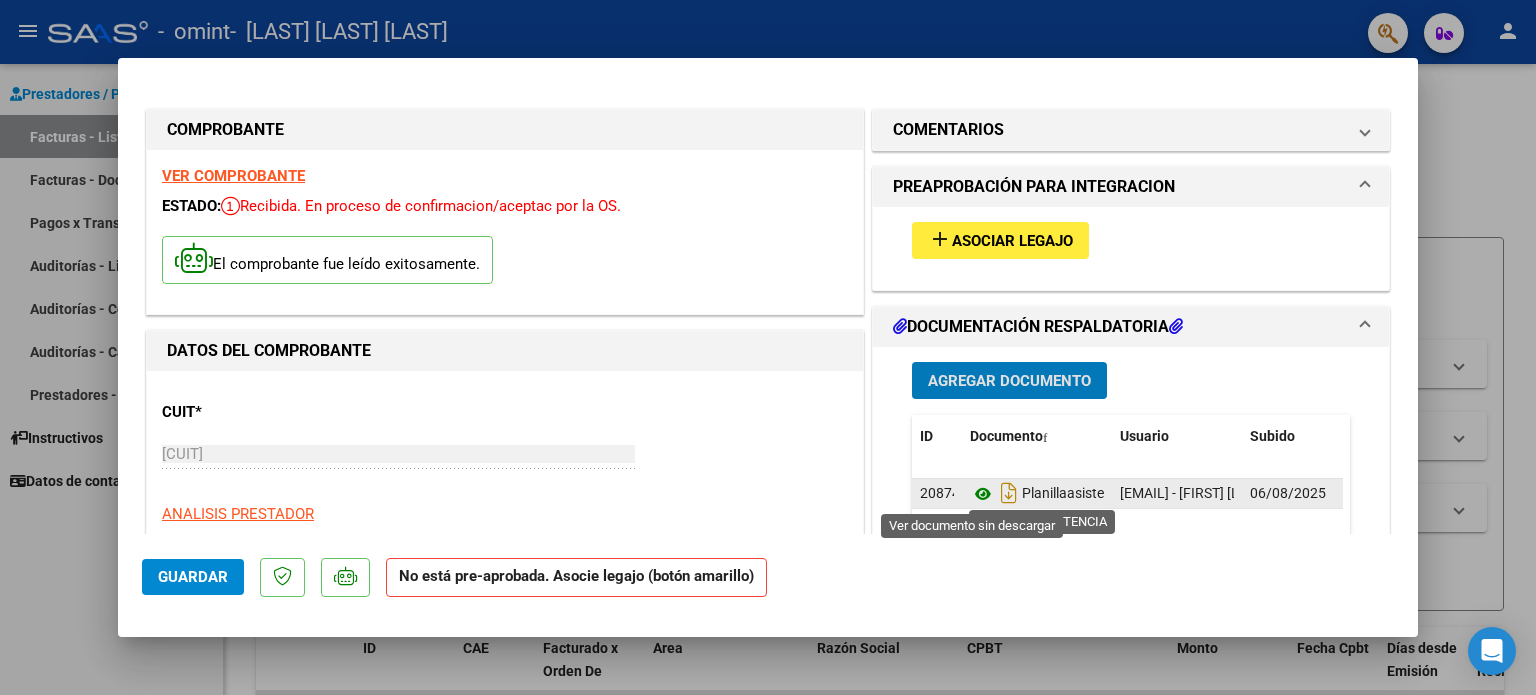 click 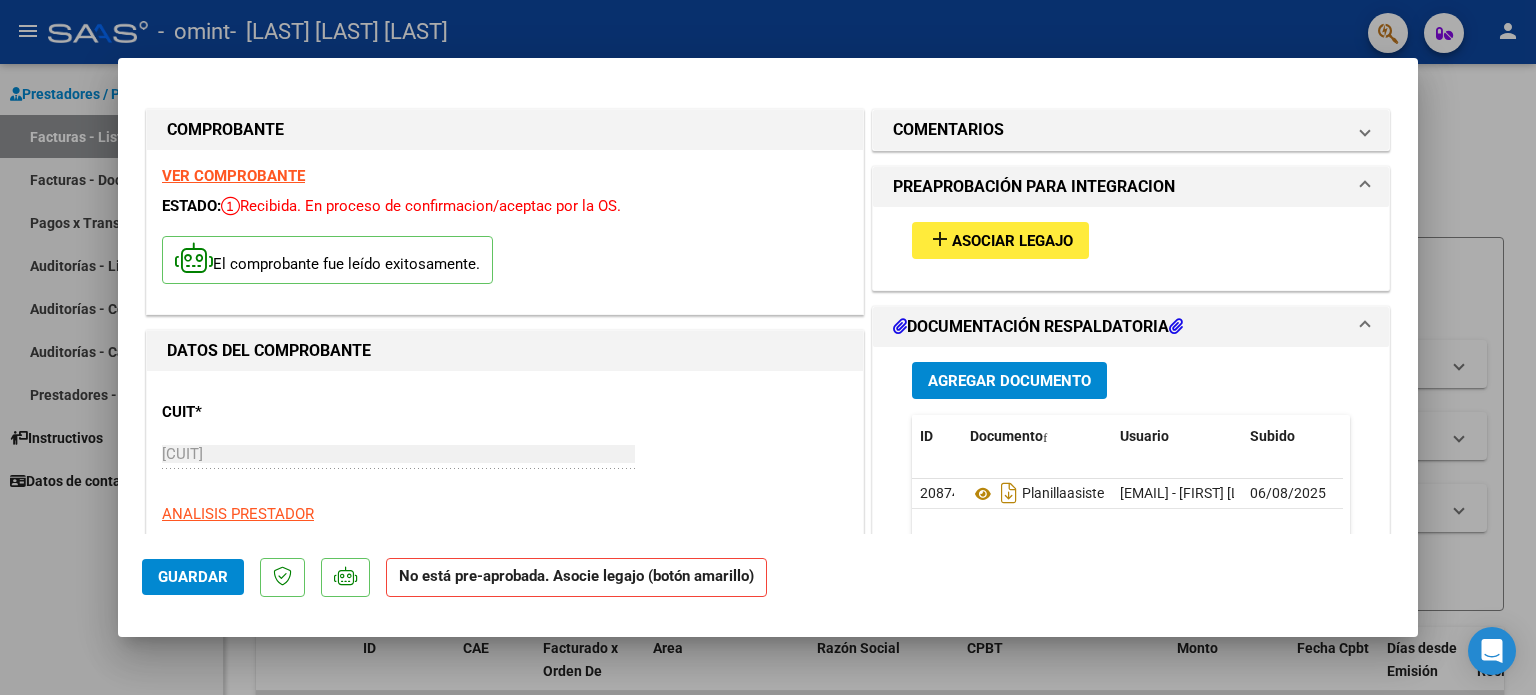 click at bounding box center [768, 347] 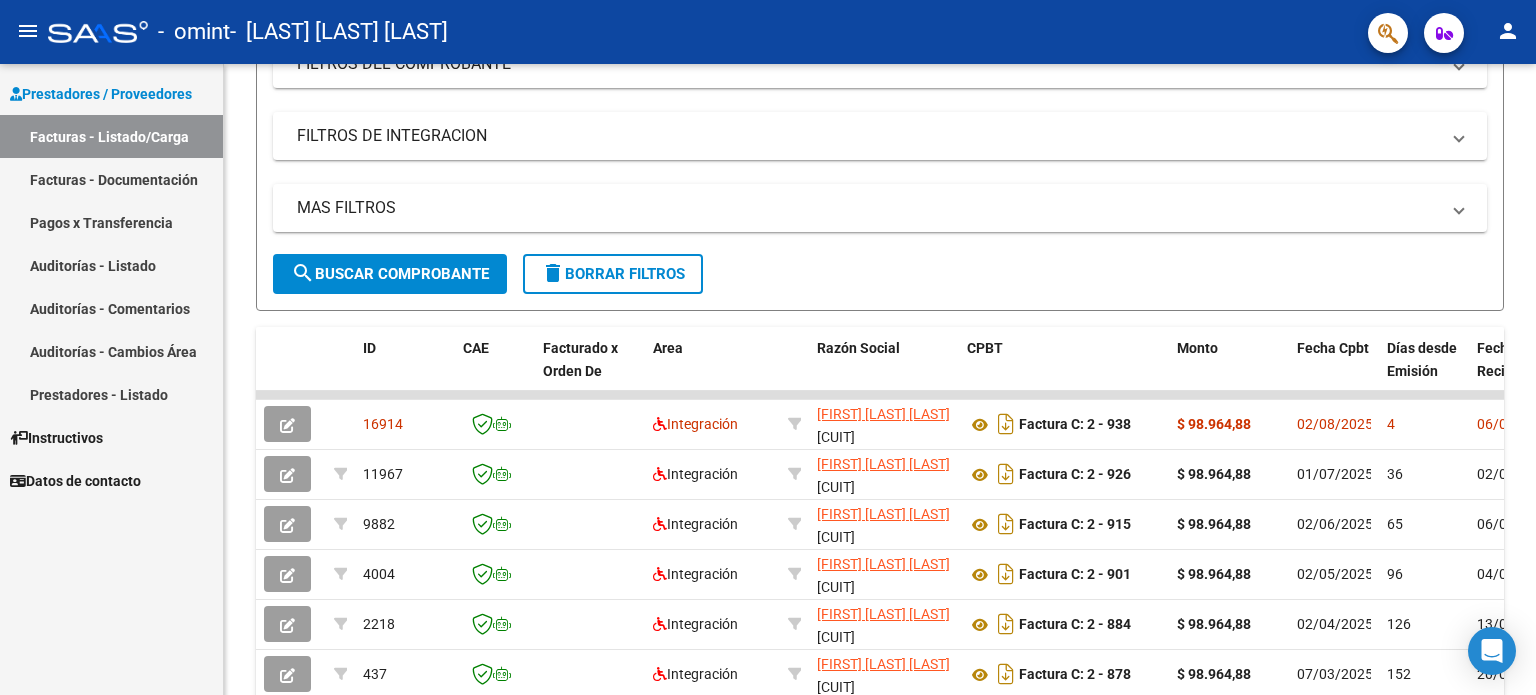 scroll, scrollTop: 400, scrollLeft: 0, axis: vertical 